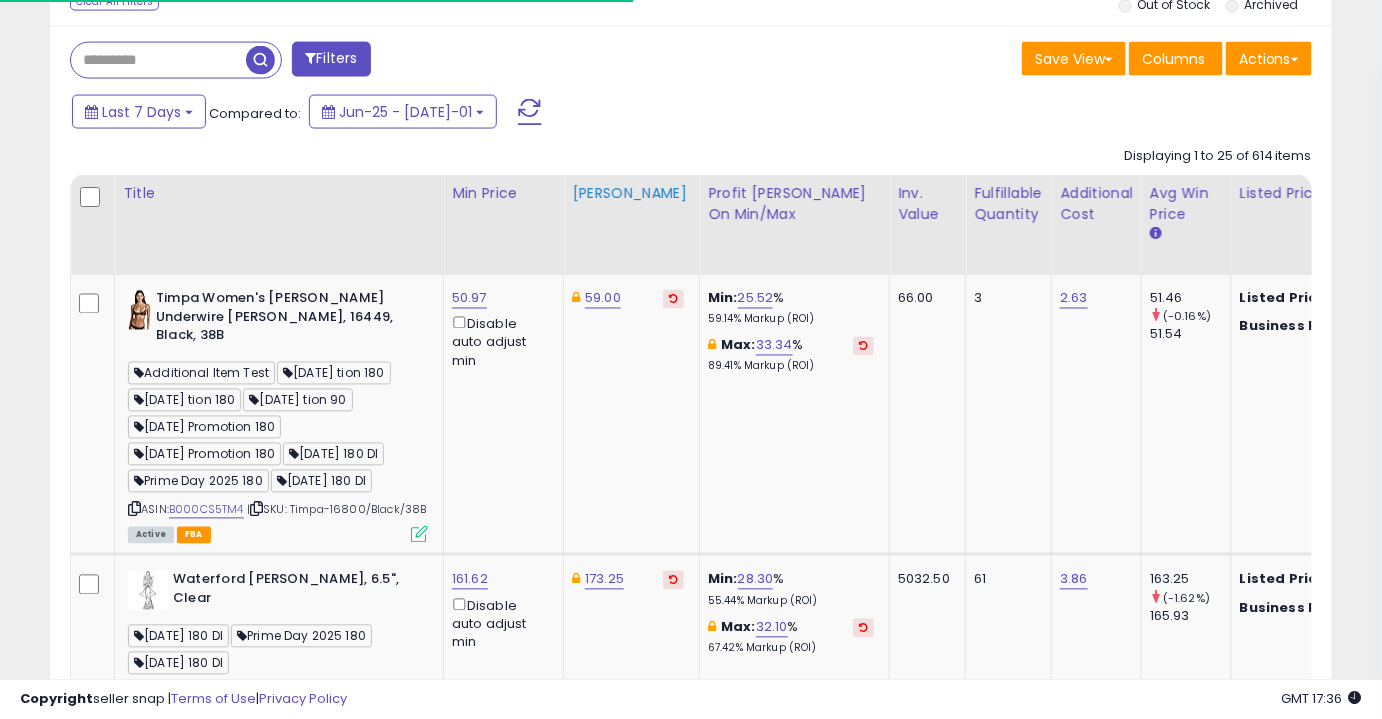 scroll, scrollTop: 818, scrollLeft: 0, axis: vertical 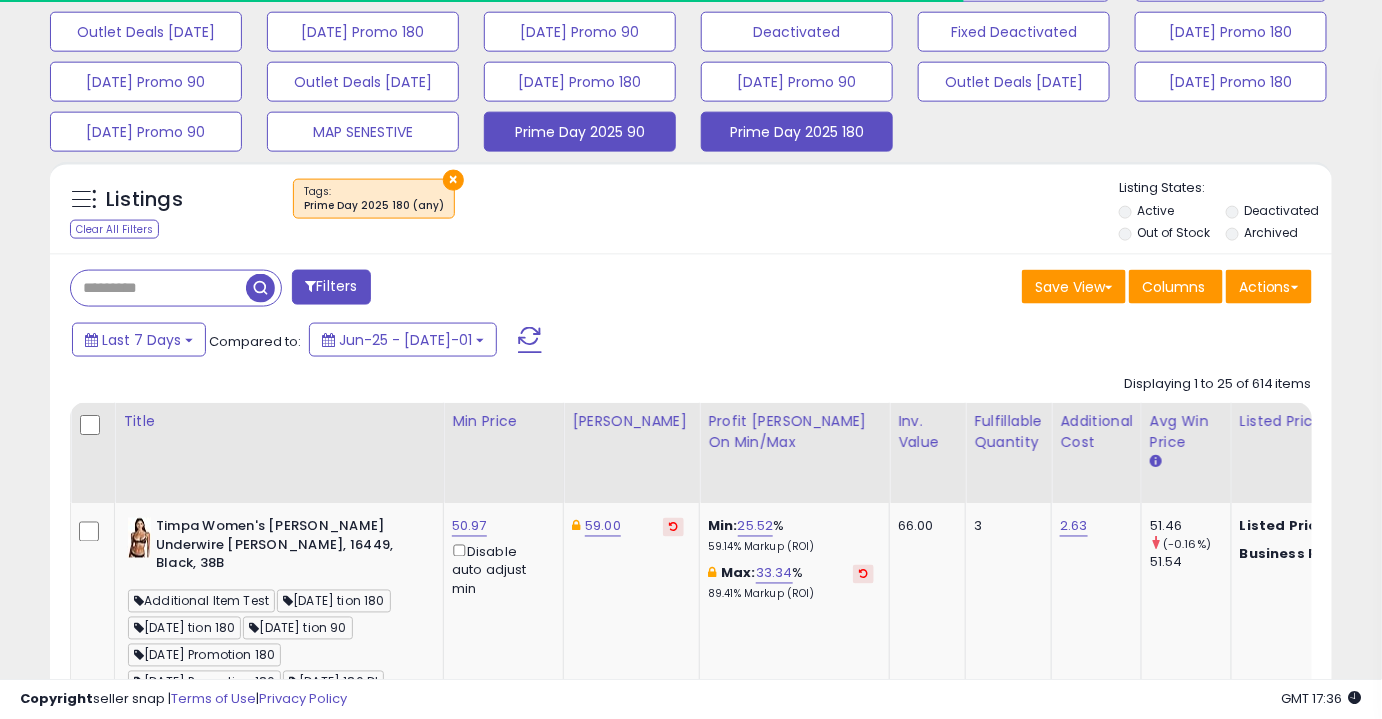 click on "Prime Day 2025 90" at bounding box center [146, -168] 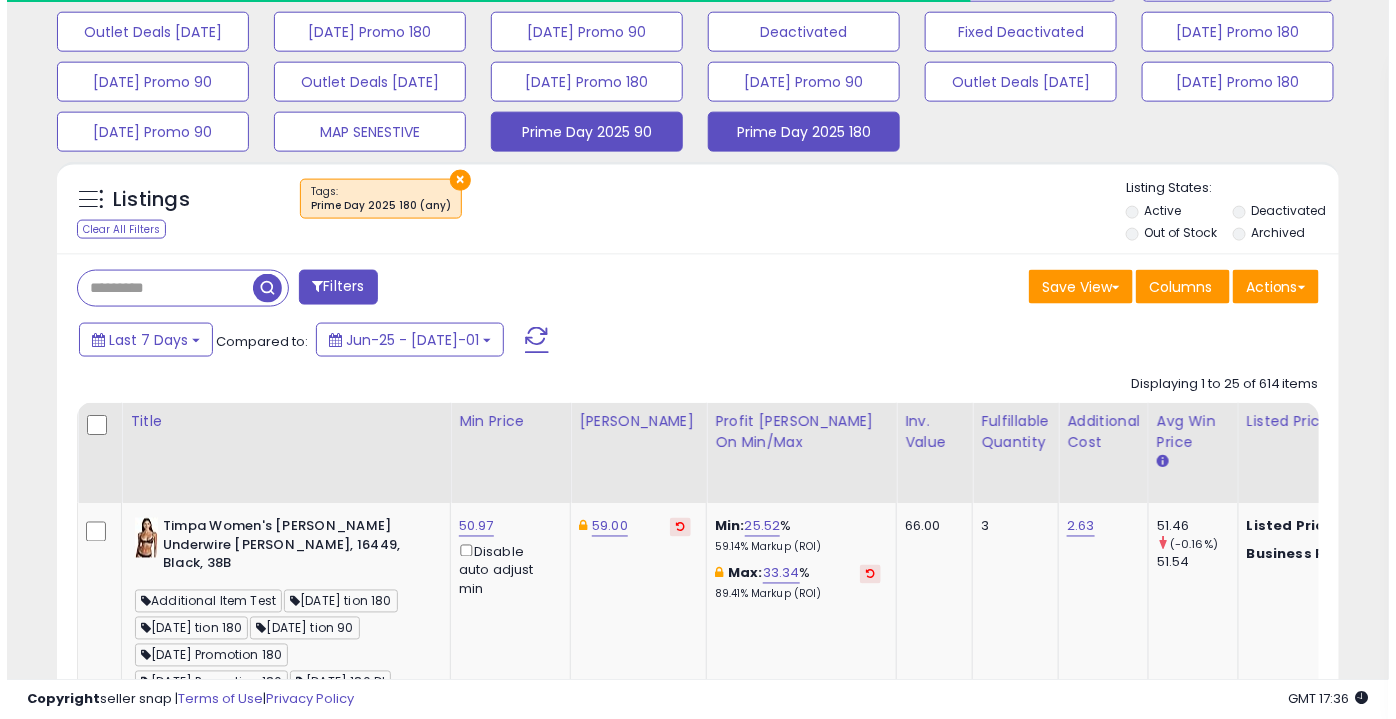 scroll, scrollTop: 790, scrollLeft: 0, axis: vertical 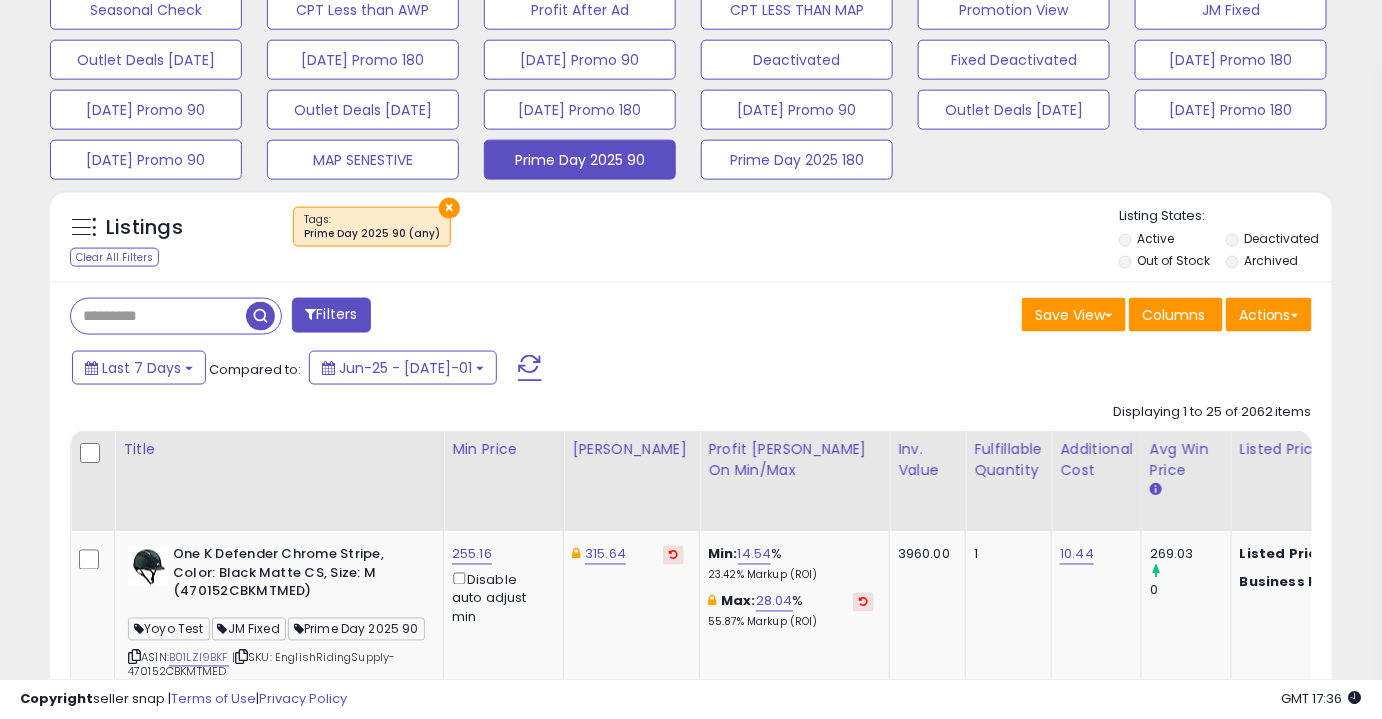 click at bounding box center (158, 316) 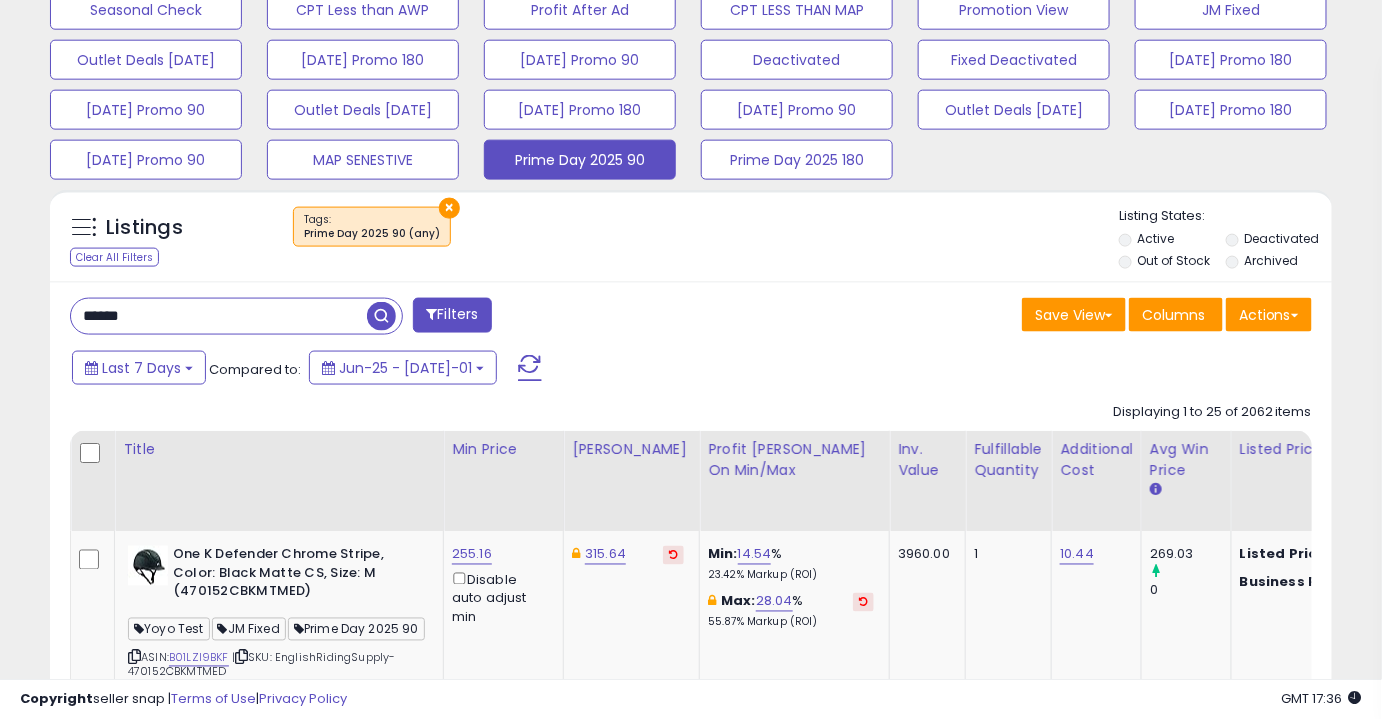 type on "**********" 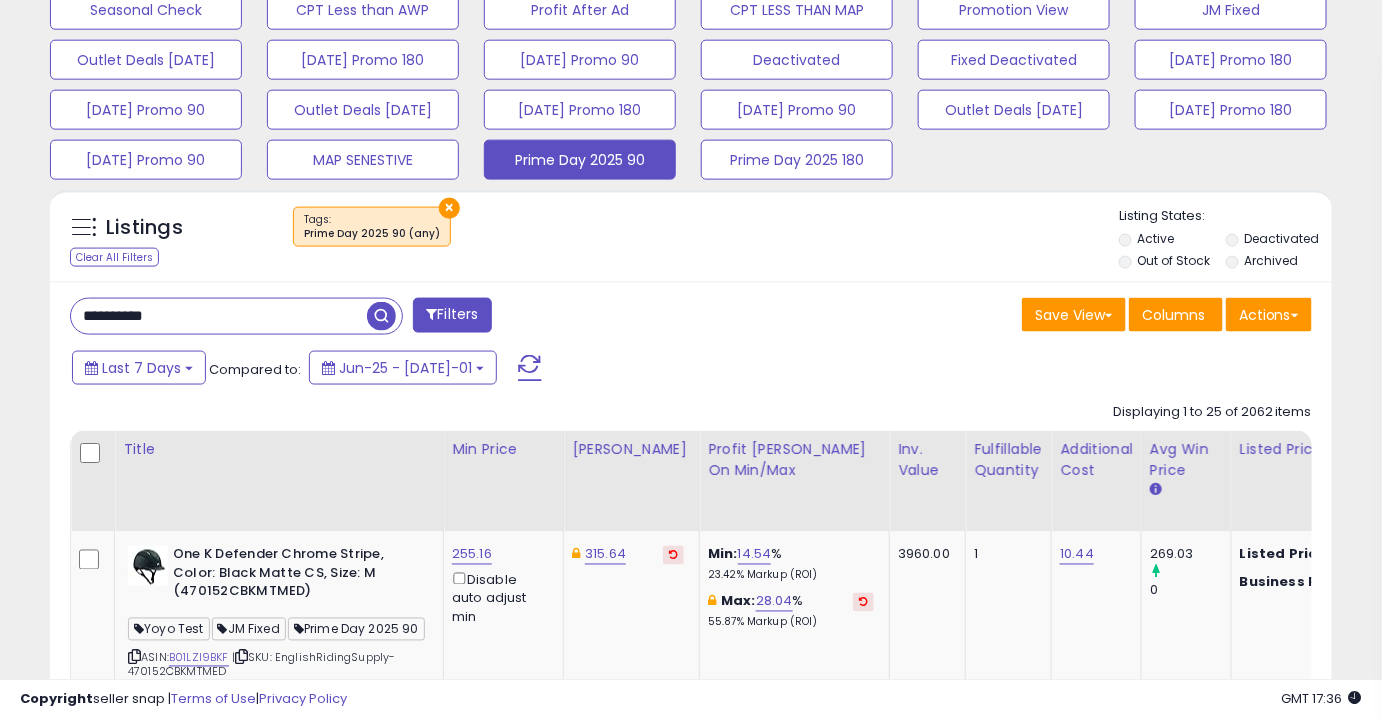 click at bounding box center [381, 316] 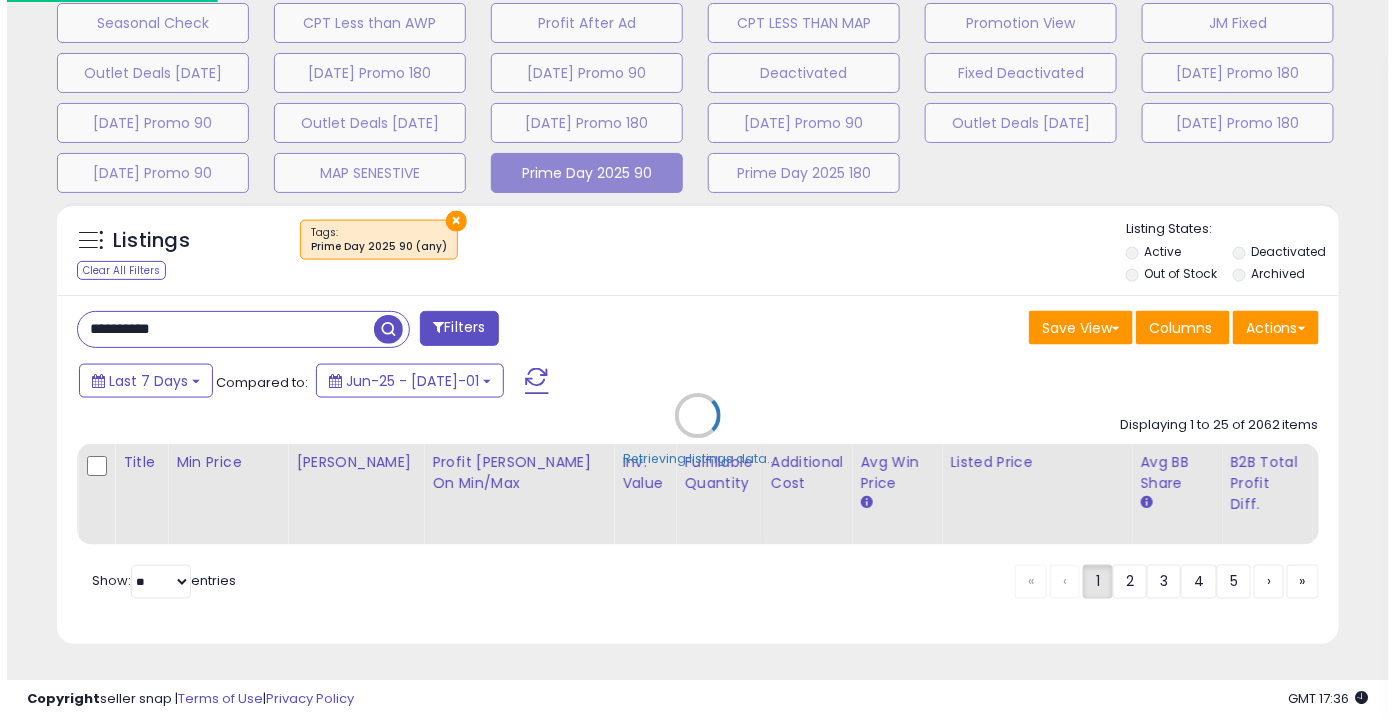 scroll, scrollTop: 999589, scrollLeft: 999249, axis: both 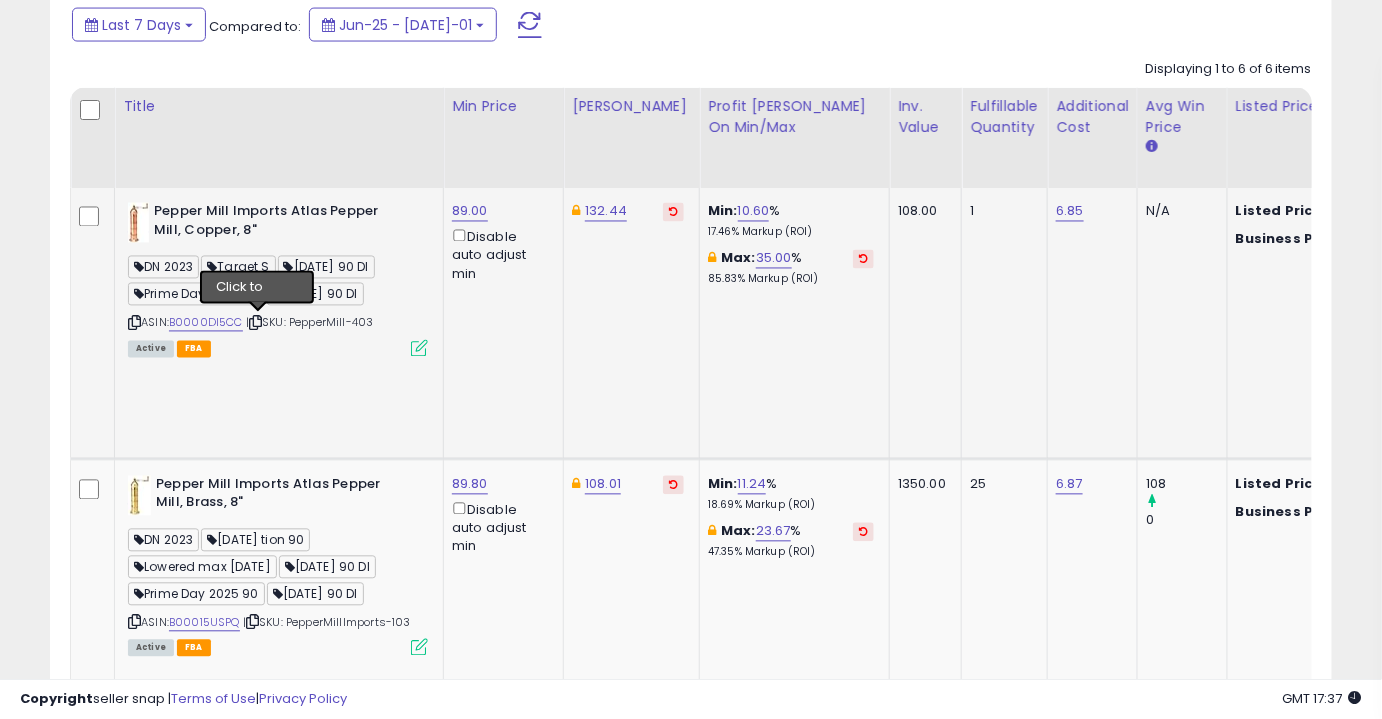 drag, startPoint x: 255, startPoint y: 326, endPoint x: 234, endPoint y: 325, distance: 21.023796 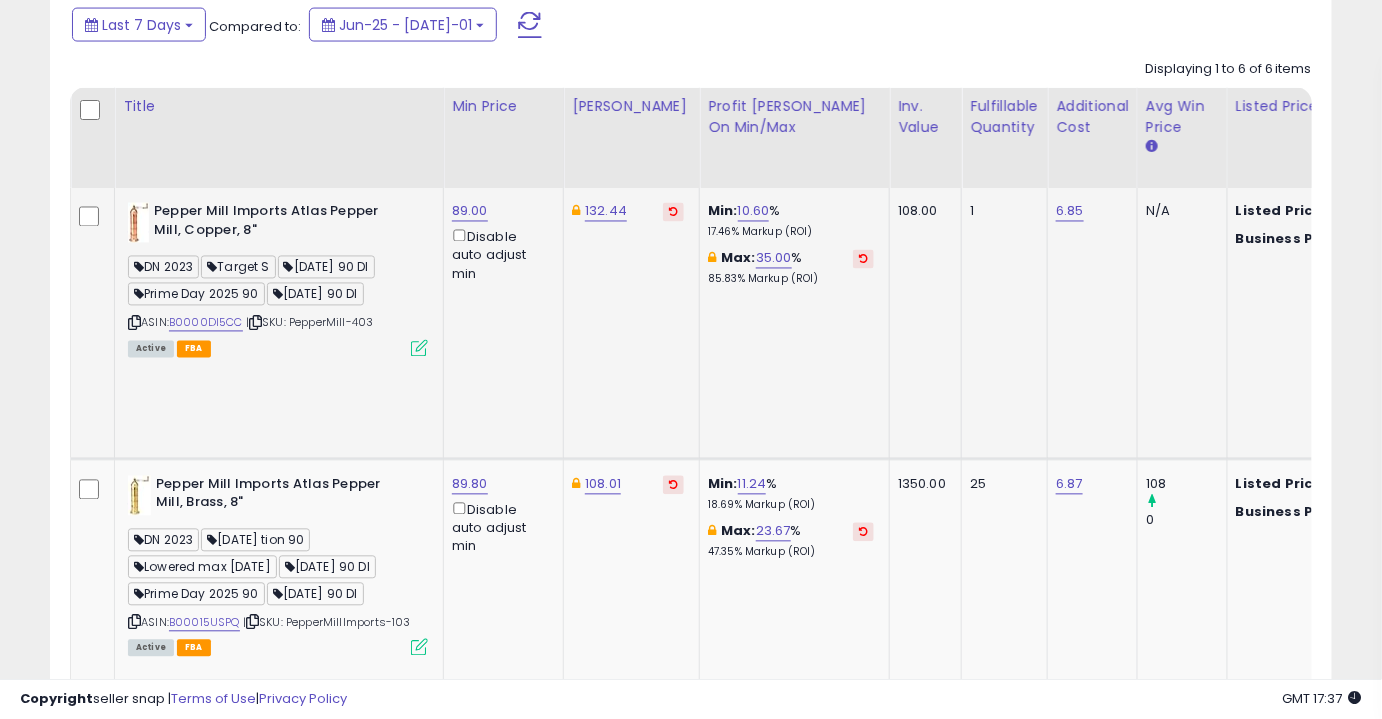 click at bounding box center [134, 323] 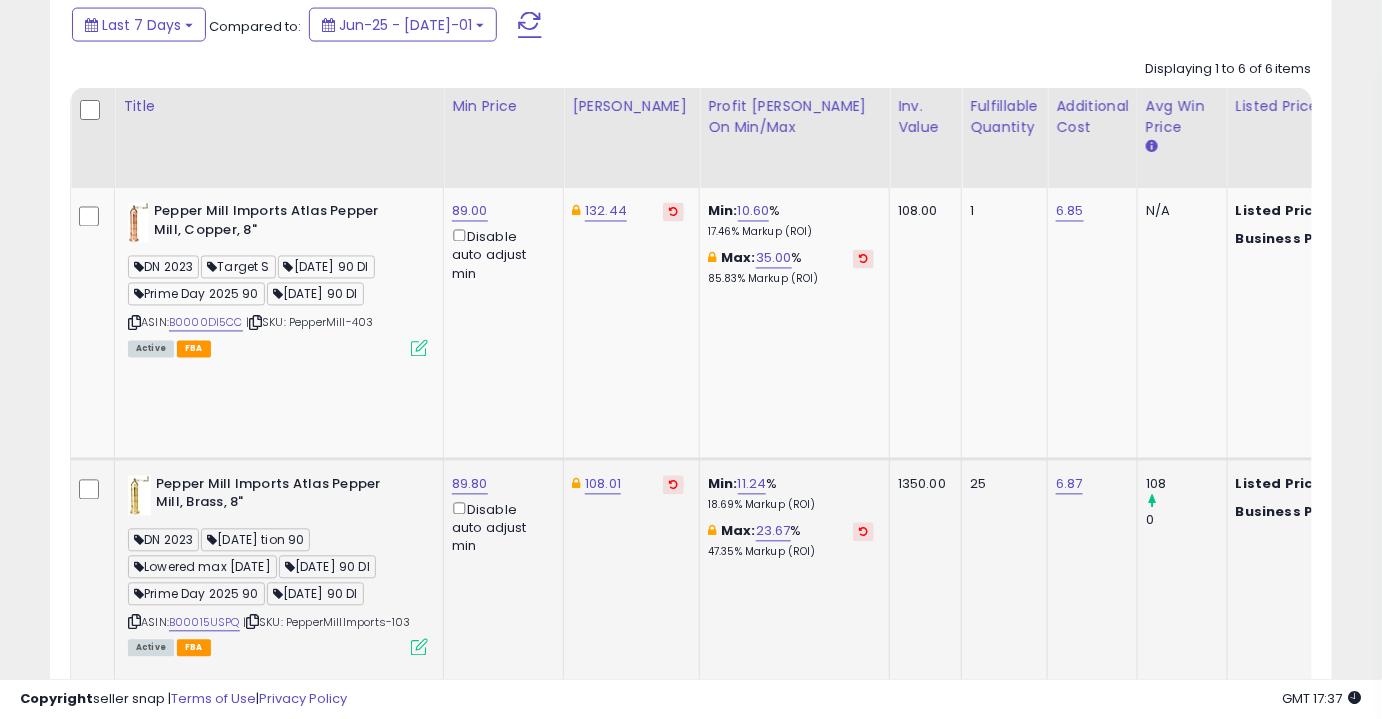 click on "Pepper Mill Imports Atlas Pepper Mill, Brass, 8"  DN 2023  6.12.25 tion 90  Lowered max 7.2.25  7.7.25 90 DI  Prime Day 2025 90  7.9.25 90 DI  ASIN:  B00015USPQ    |   SKU: PepperMillImports-103 Active FBA" at bounding box center (275, 565) 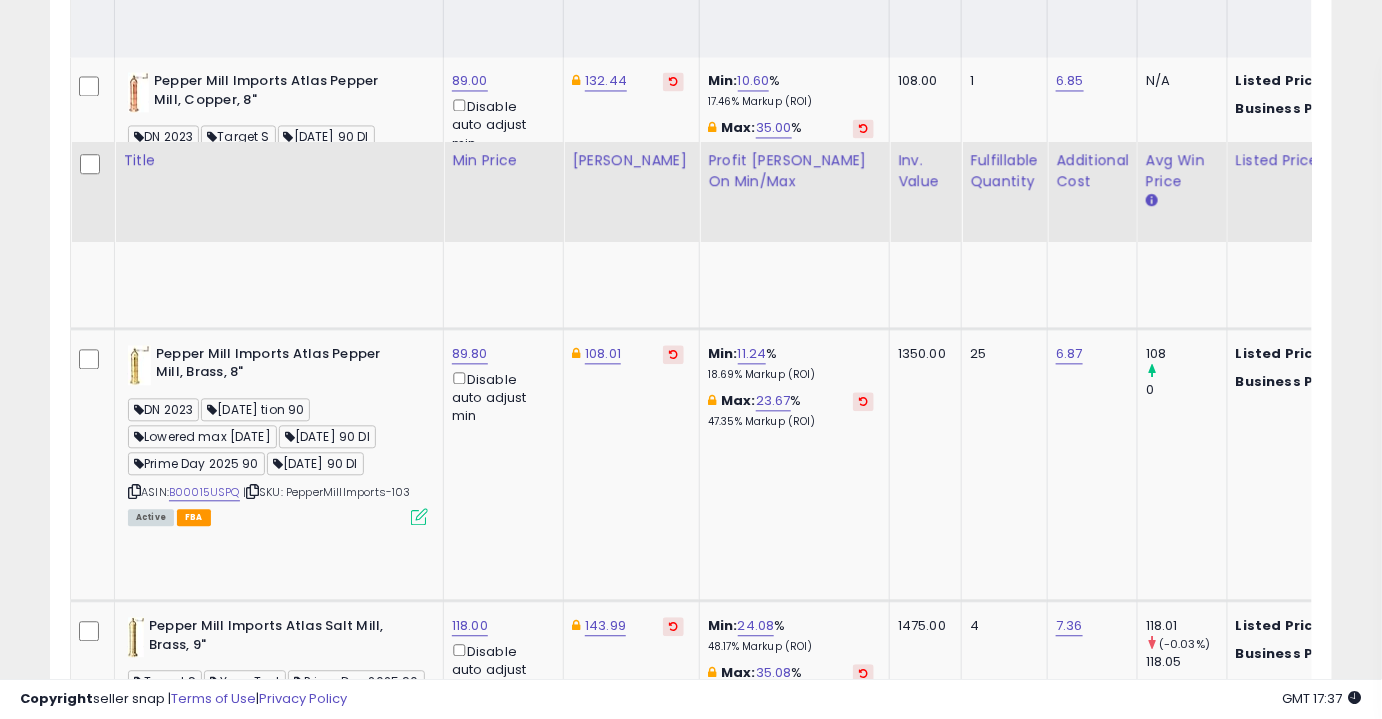 scroll, scrollTop: 1405, scrollLeft: 0, axis: vertical 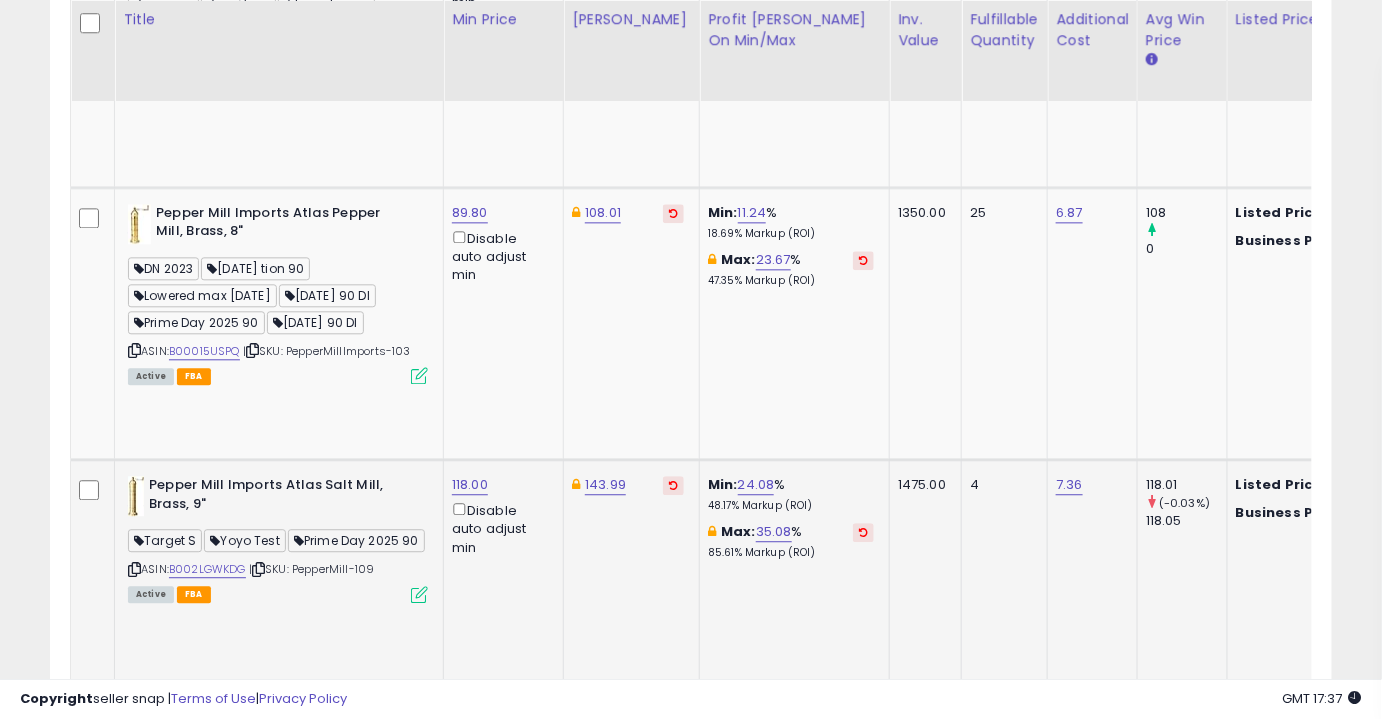 click at bounding box center (134, 569) 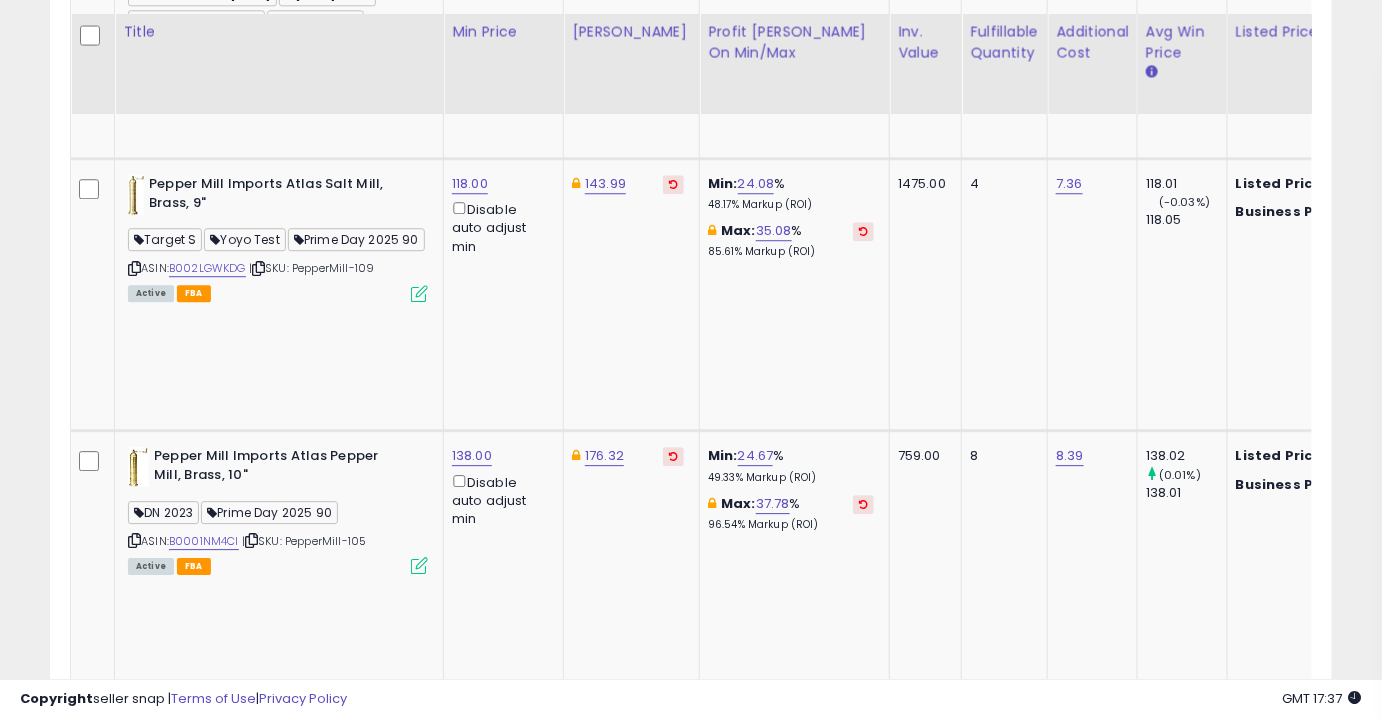 scroll, scrollTop: 1769, scrollLeft: 0, axis: vertical 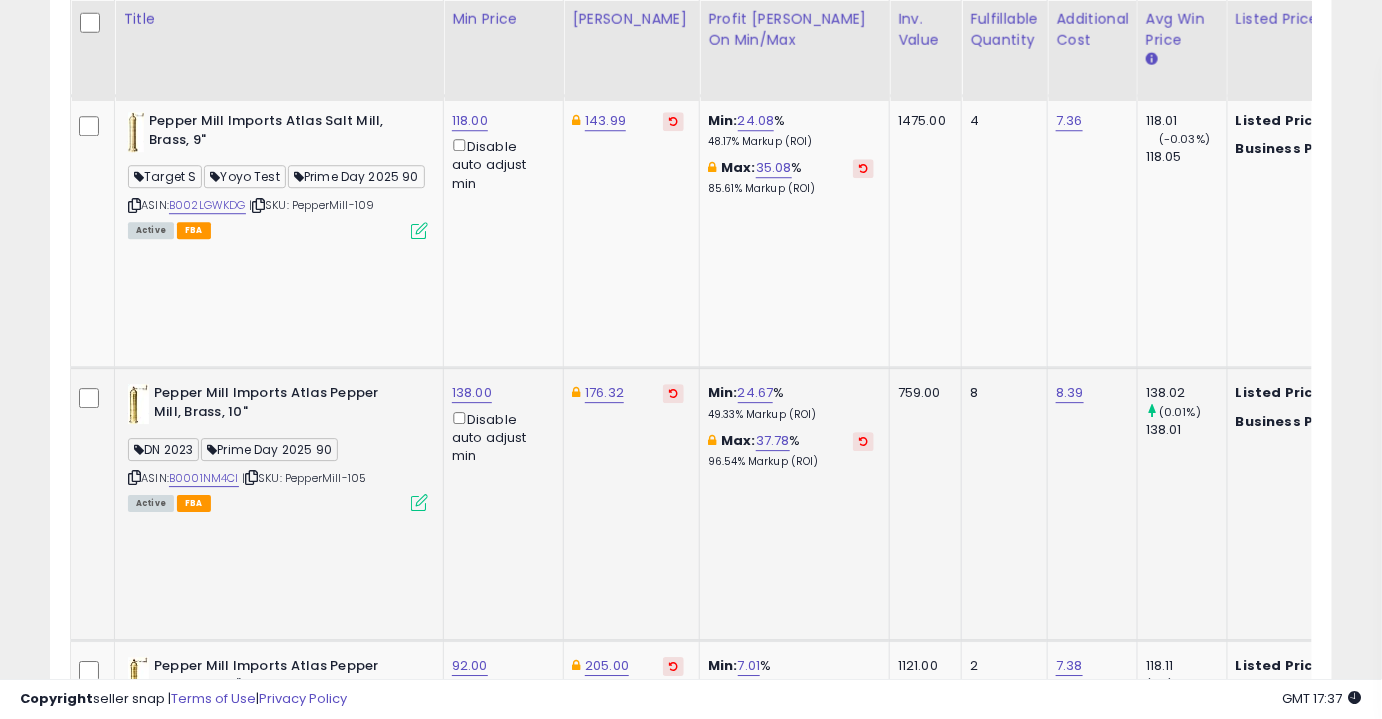 drag, startPoint x: 135, startPoint y: 231, endPoint x: 122, endPoint y: 232, distance: 13.038404 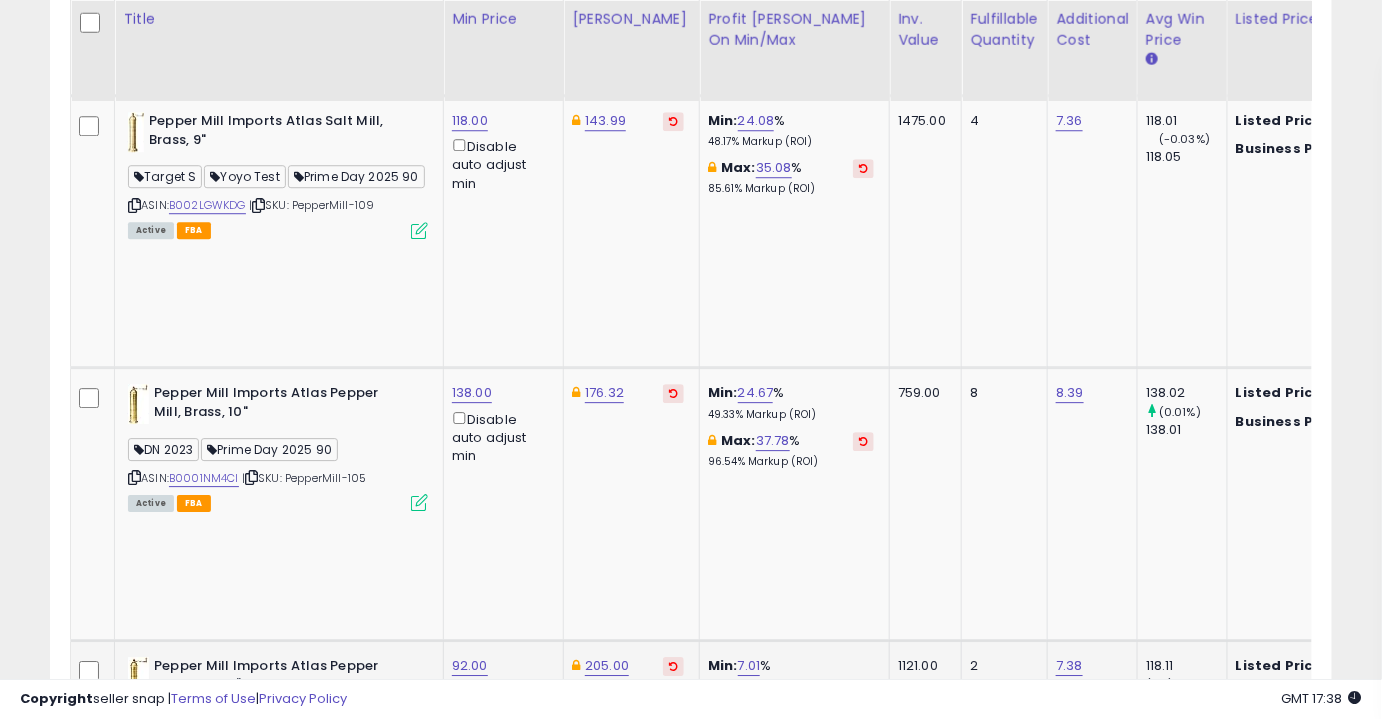 click at bounding box center (134, 750) 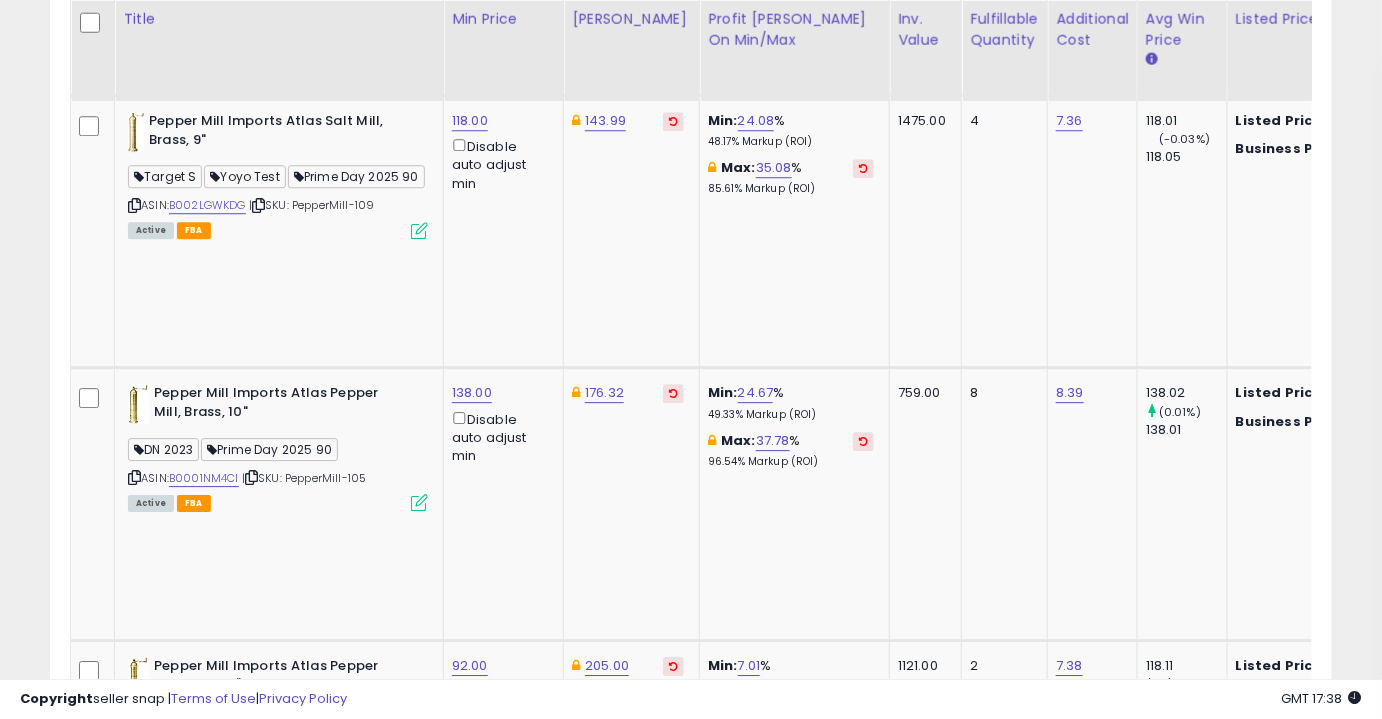 click at bounding box center [134, 1076] 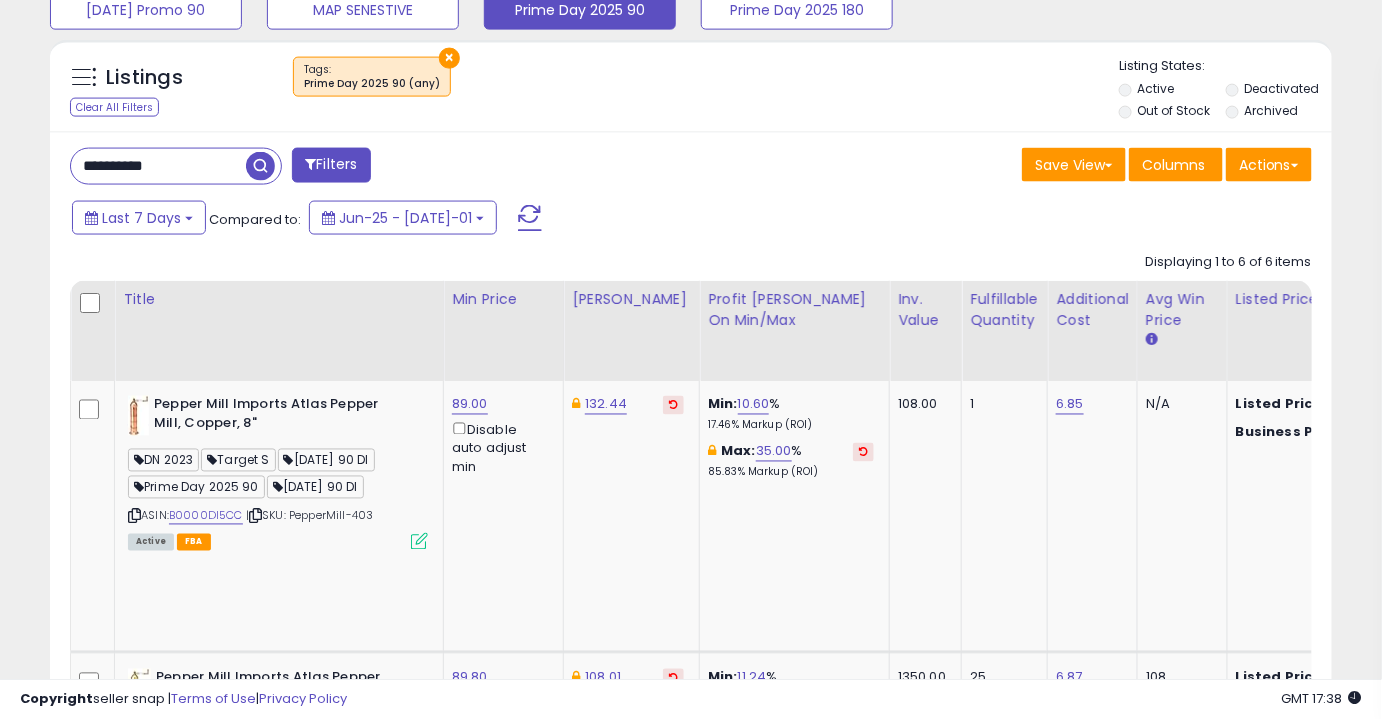 scroll, scrollTop: 860, scrollLeft: 0, axis: vertical 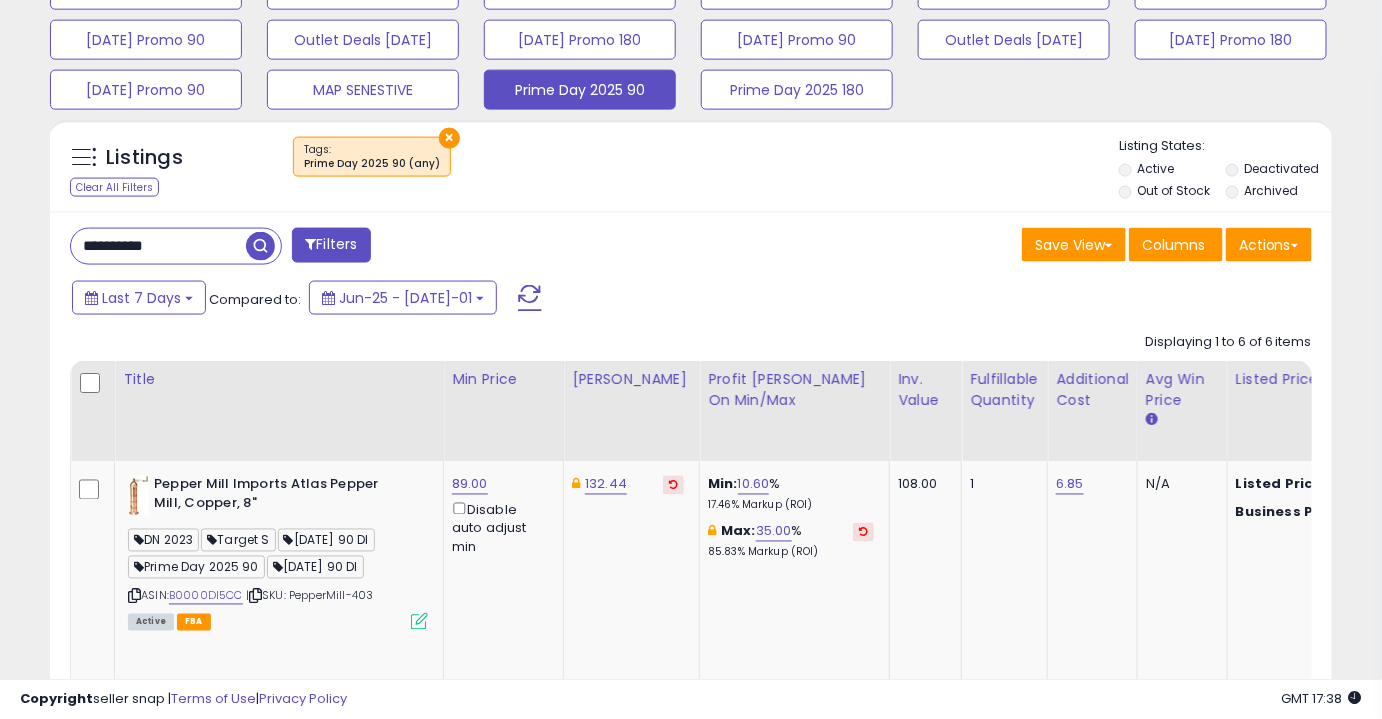 drag, startPoint x: 134, startPoint y: 246, endPoint x: 165, endPoint y: 250, distance: 31.257 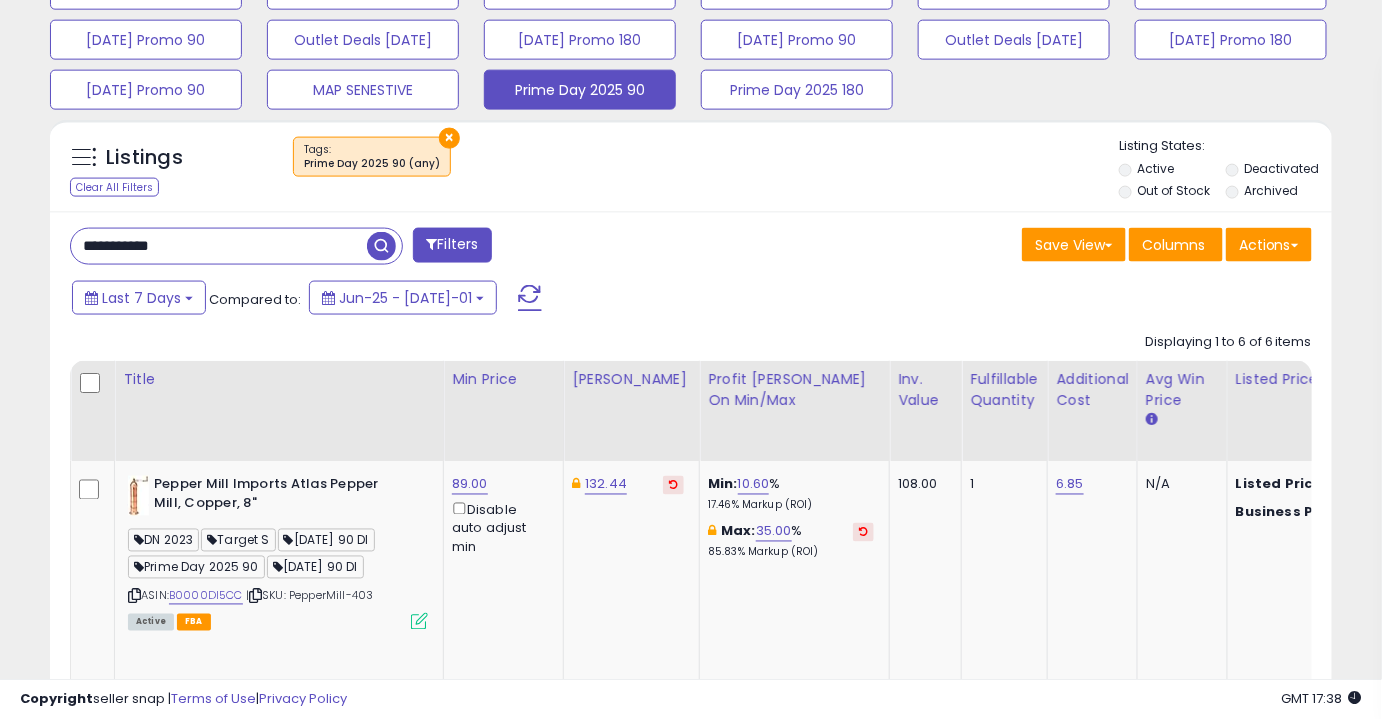 click at bounding box center (381, 246) 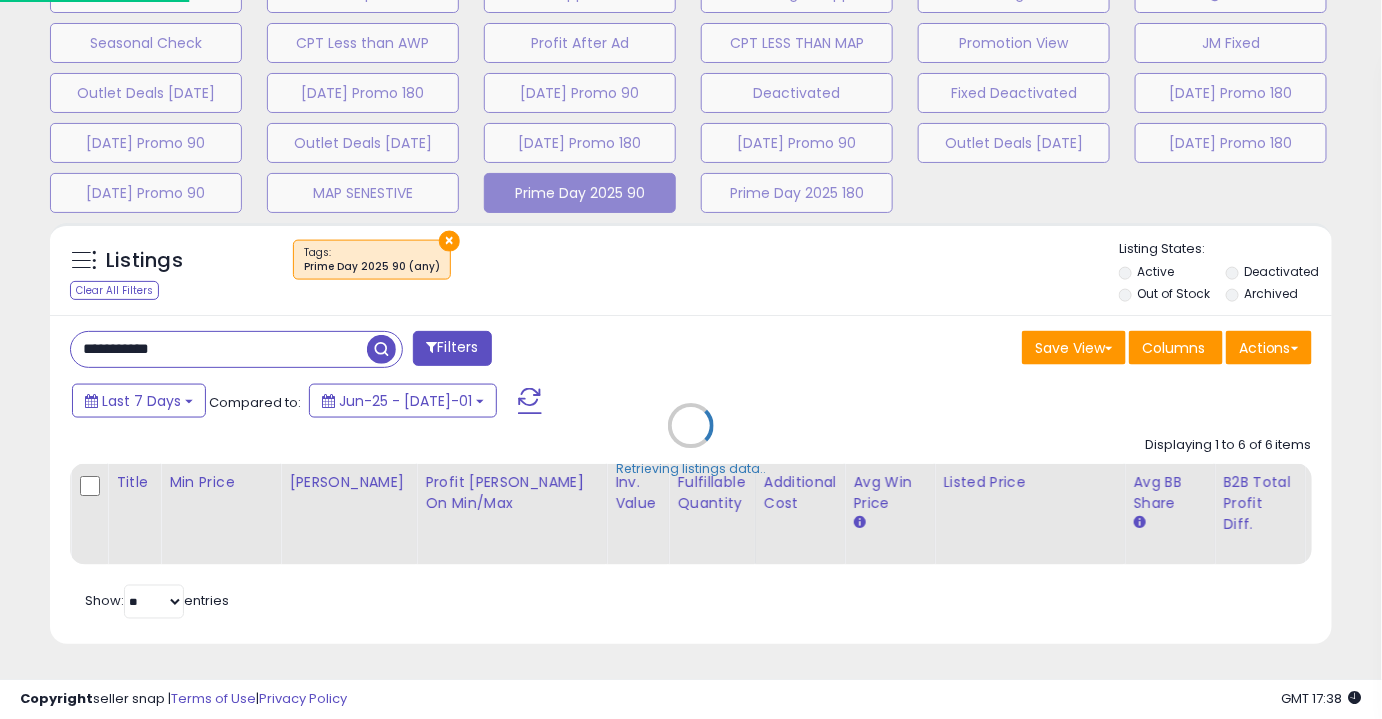 scroll, scrollTop: 999589, scrollLeft: 999249, axis: both 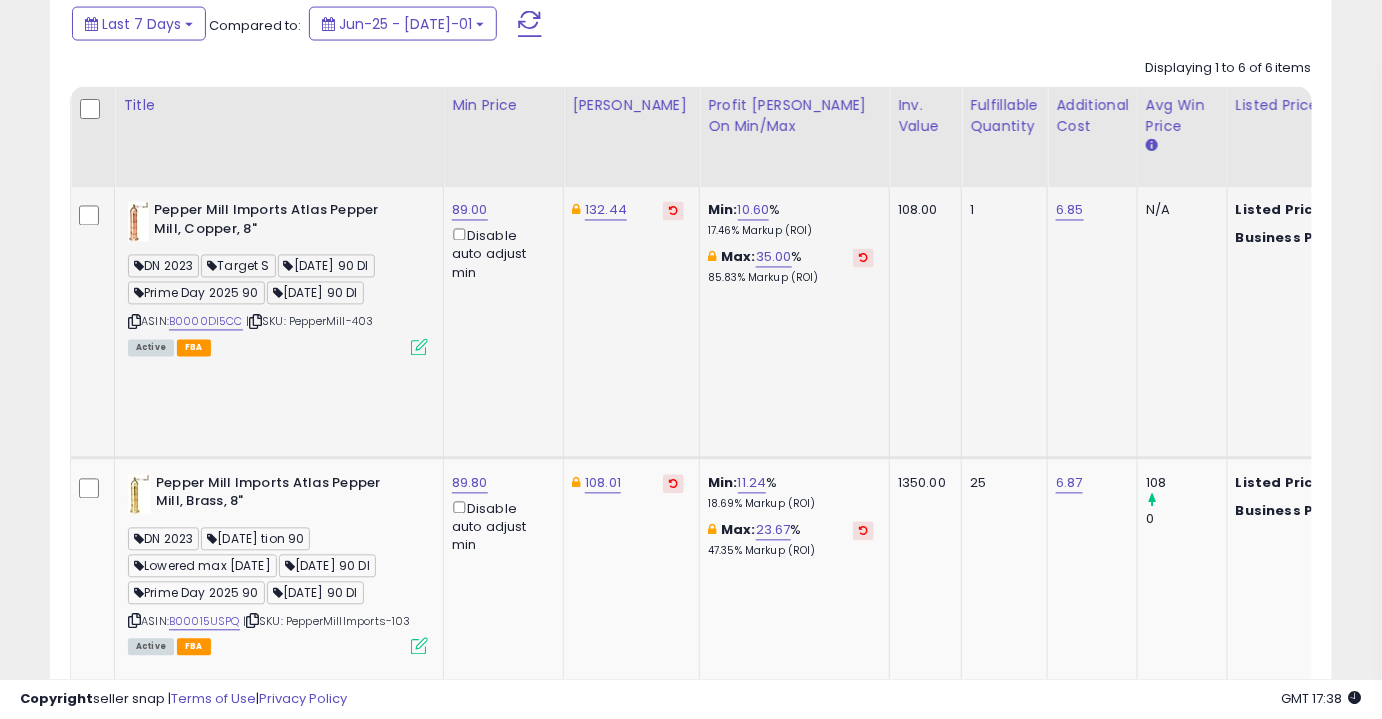 click on "ASIN:  B0000DI5CC    |   SKU: PepperMill-403 Active FBA" at bounding box center (278, 278) 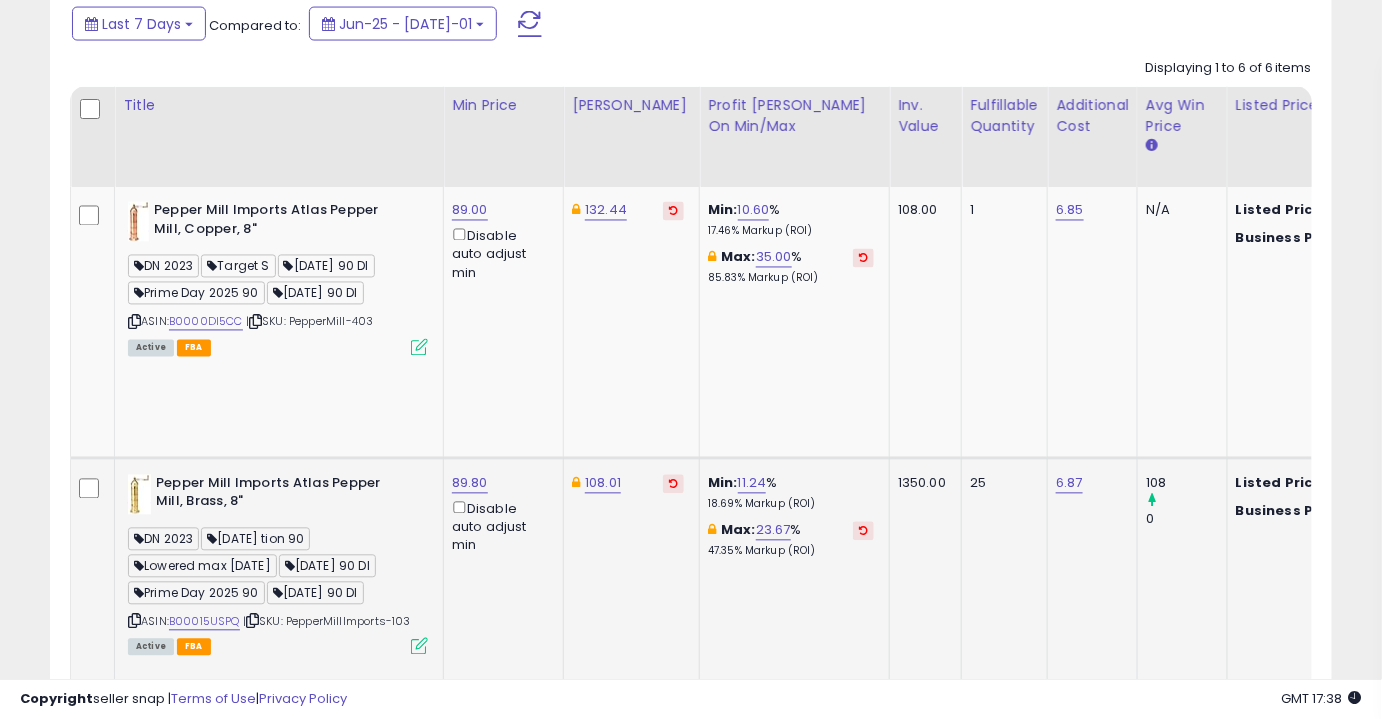 click at bounding box center (134, 621) 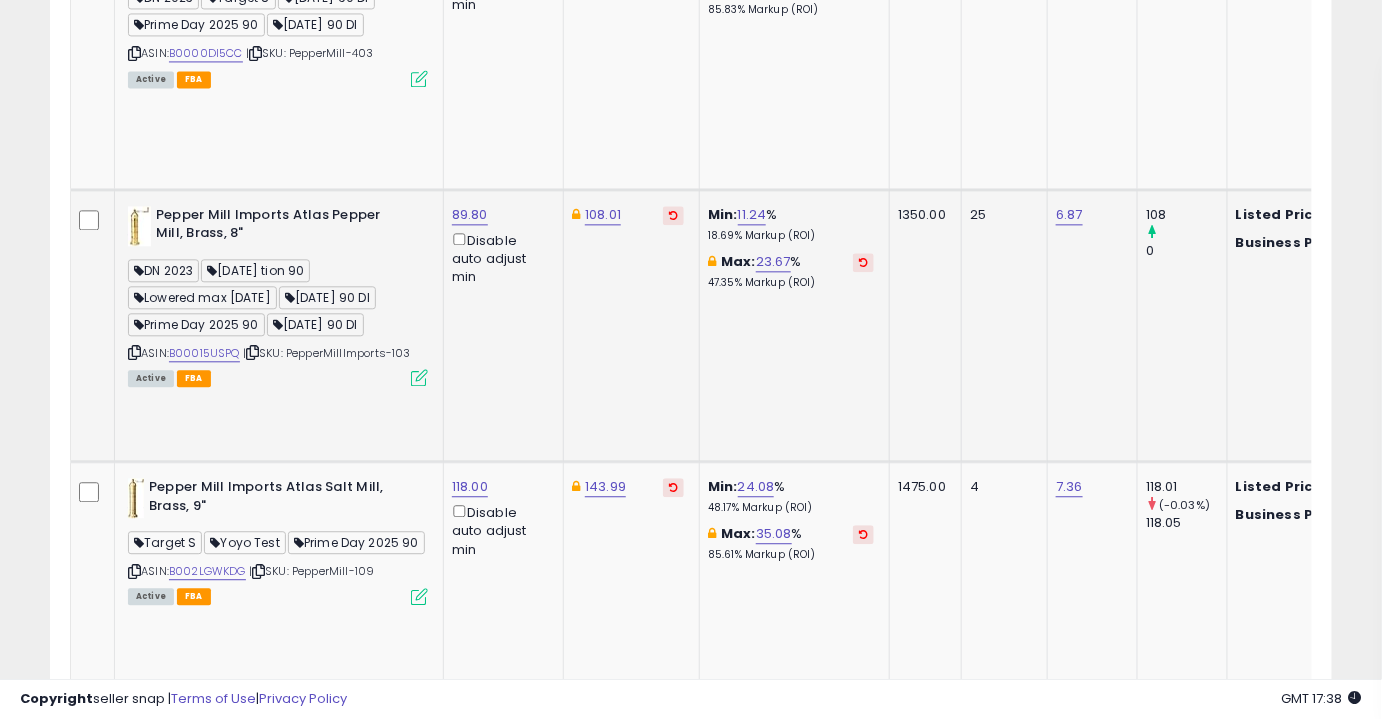 scroll, scrollTop: 1407, scrollLeft: 0, axis: vertical 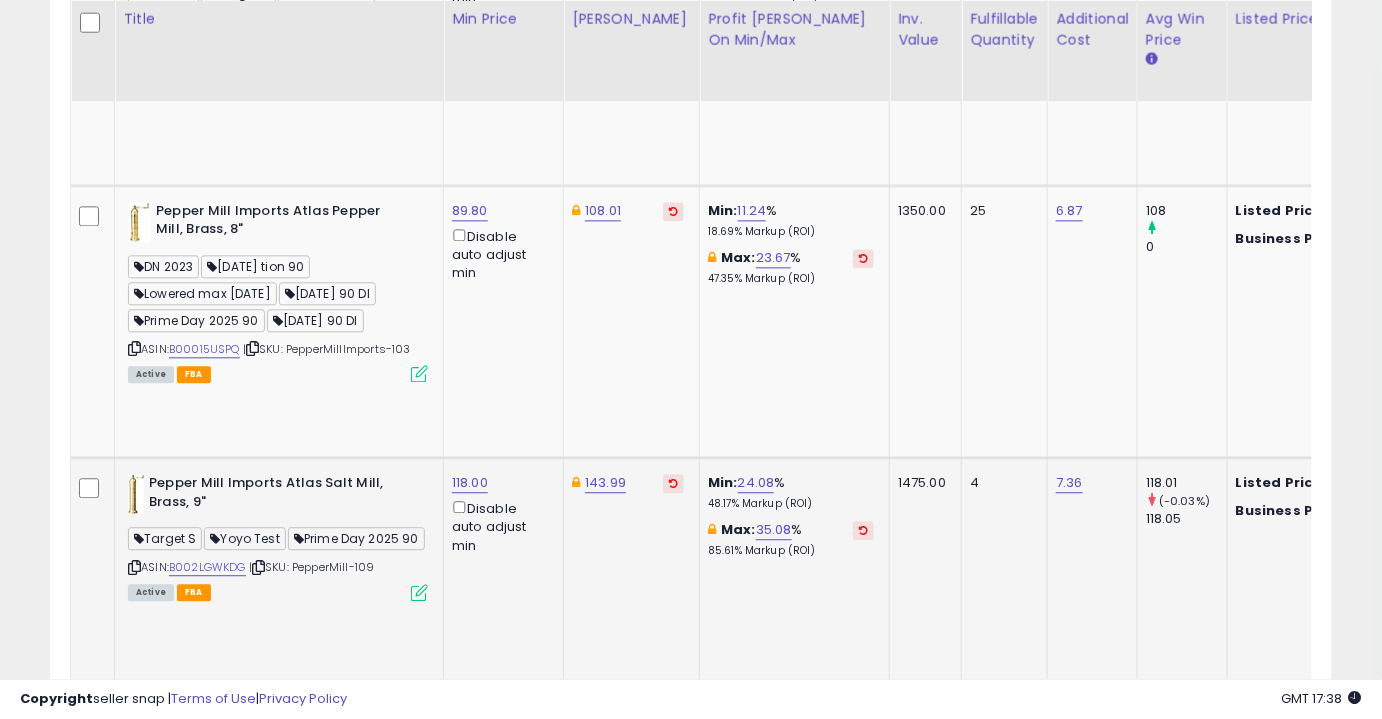 click on "Pepper Mill Imports Atlas Salt Mill, Brass, 9"  Target S  Yoyo Test  Prime Day 2025 90  ASIN:  B002LGWKDG    |   SKU: PepperMill-109 Active FBA" at bounding box center (275, 536) 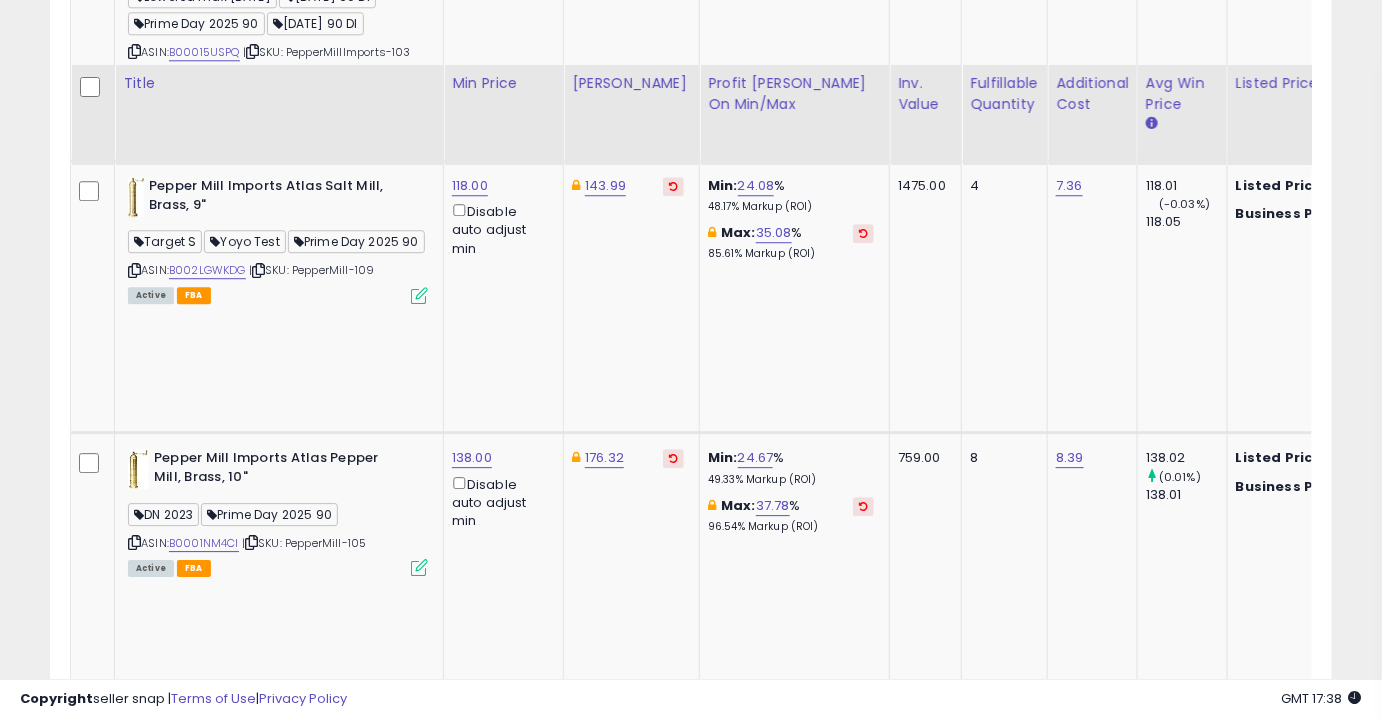 scroll, scrollTop: 1770, scrollLeft: 0, axis: vertical 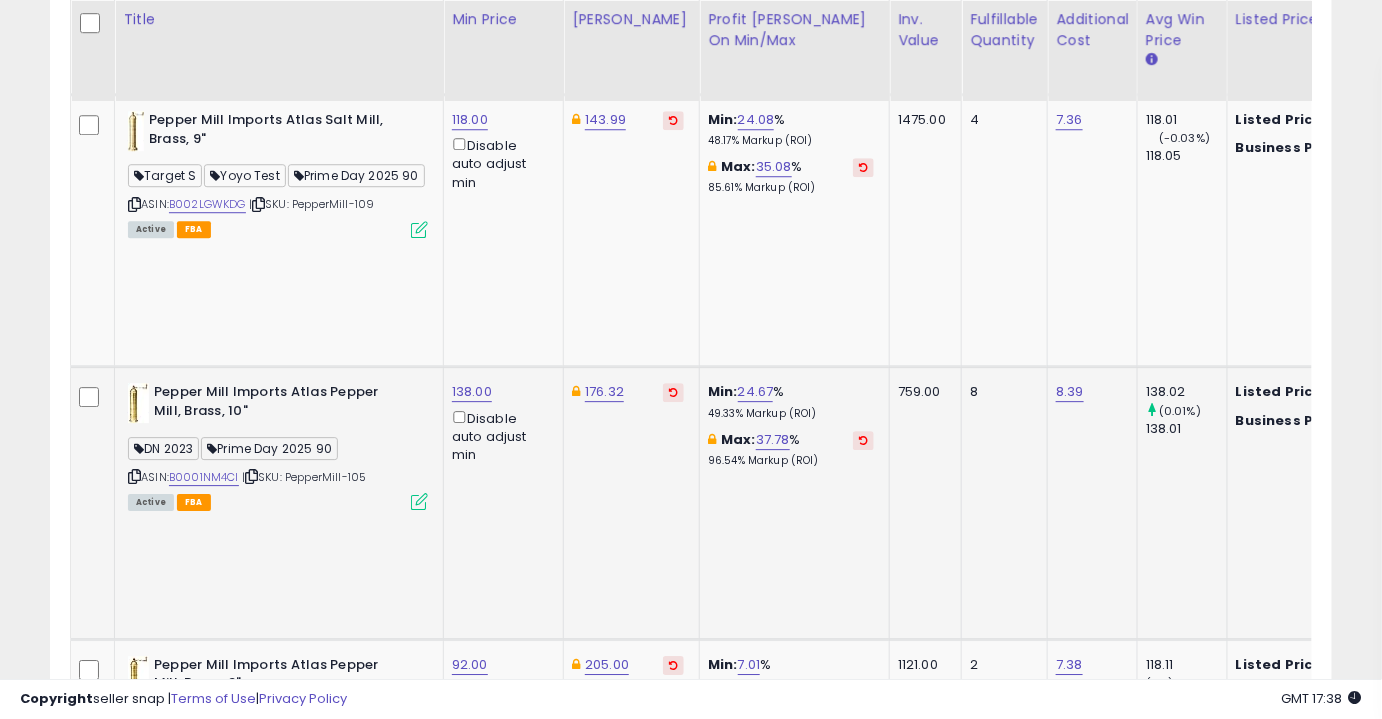 click at bounding box center [134, 476] 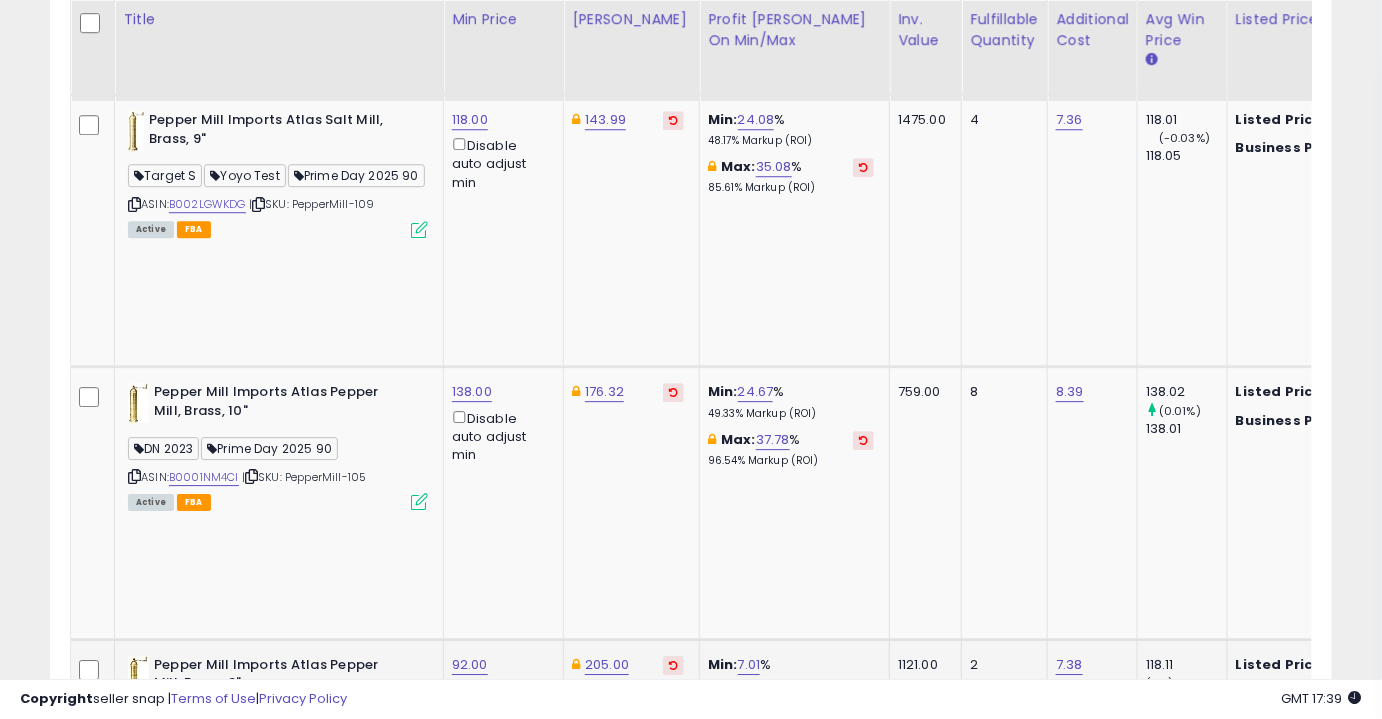 click at bounding box center [134, 749] 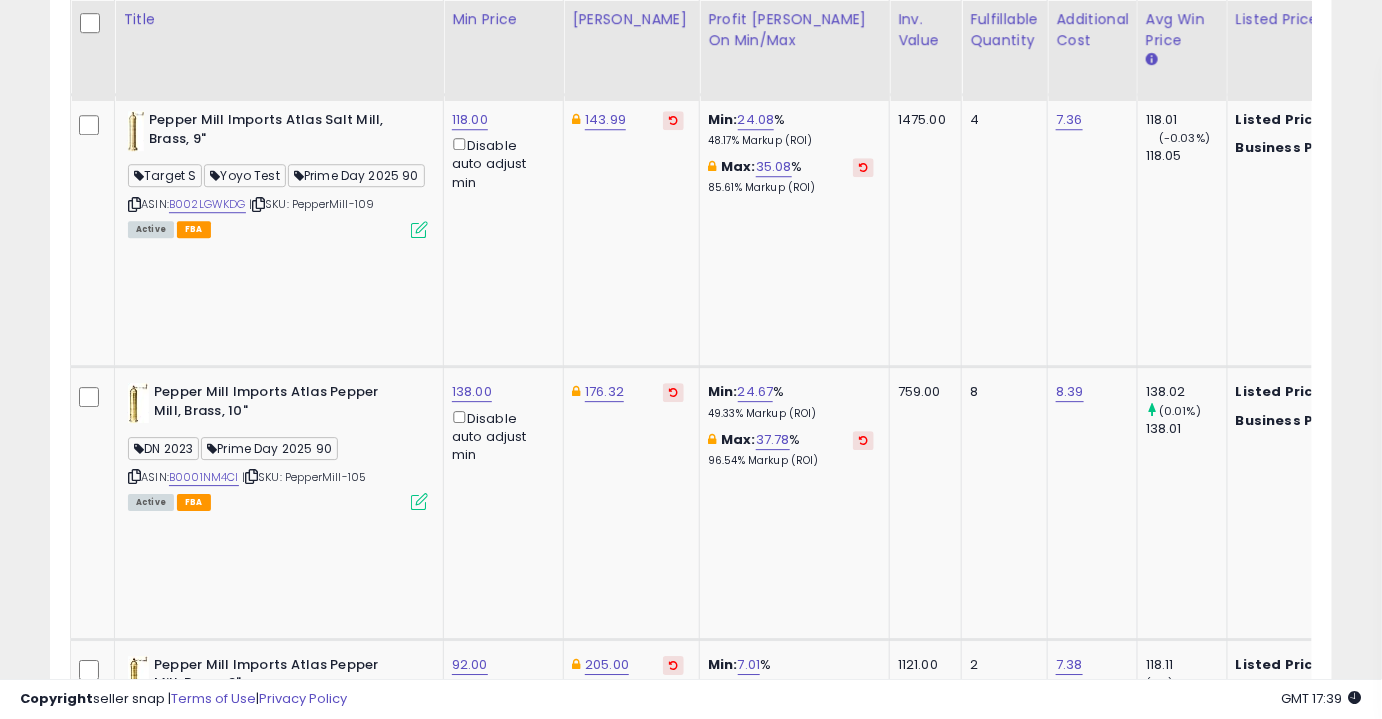 click at bounding box center (134, 1075) 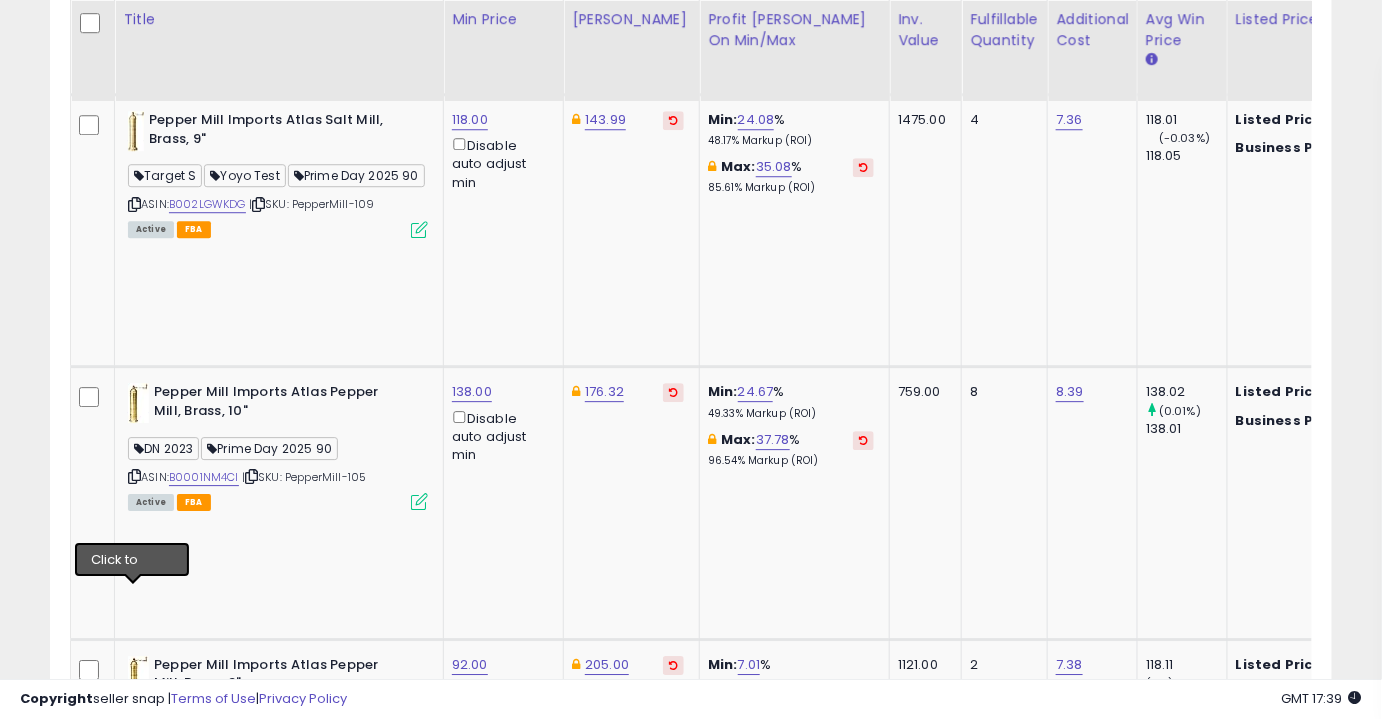 click at bounding box center [134, 1075] 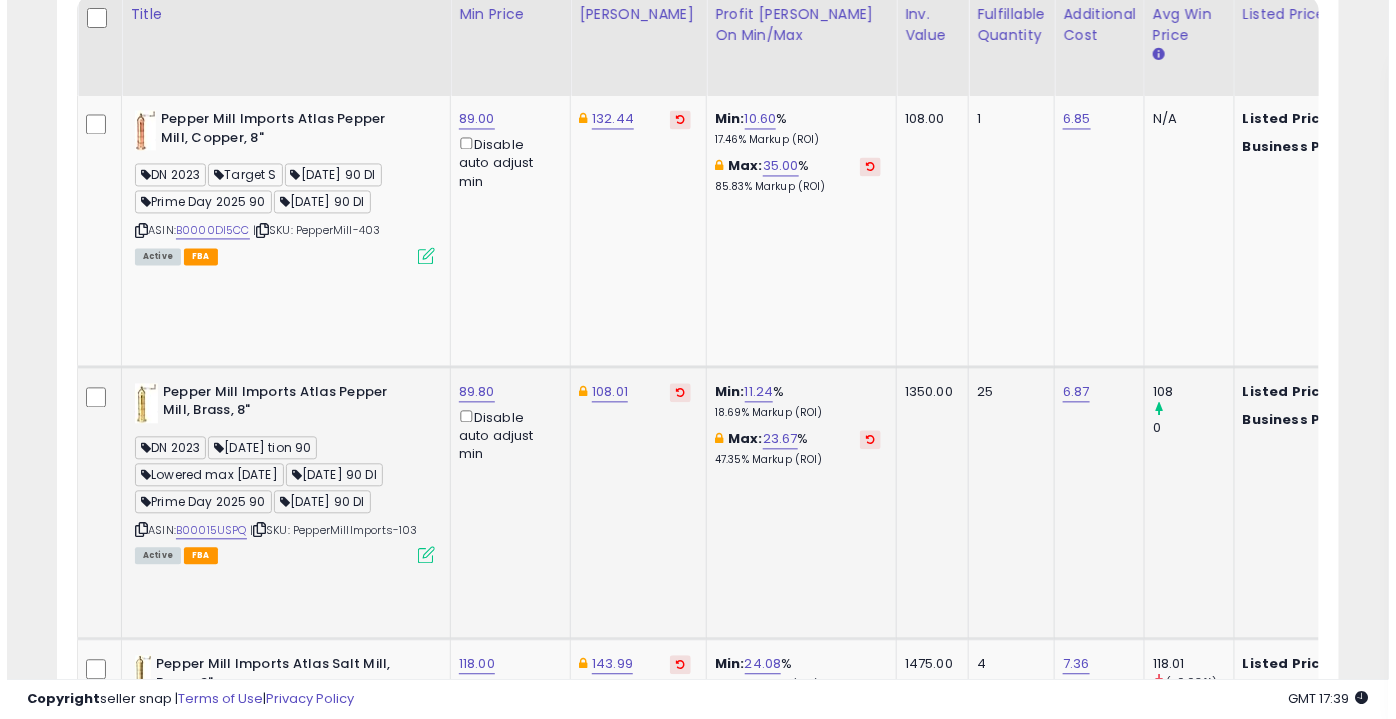 scroll, scrollTop: 770, scrollLeft: 0, axis: vertical 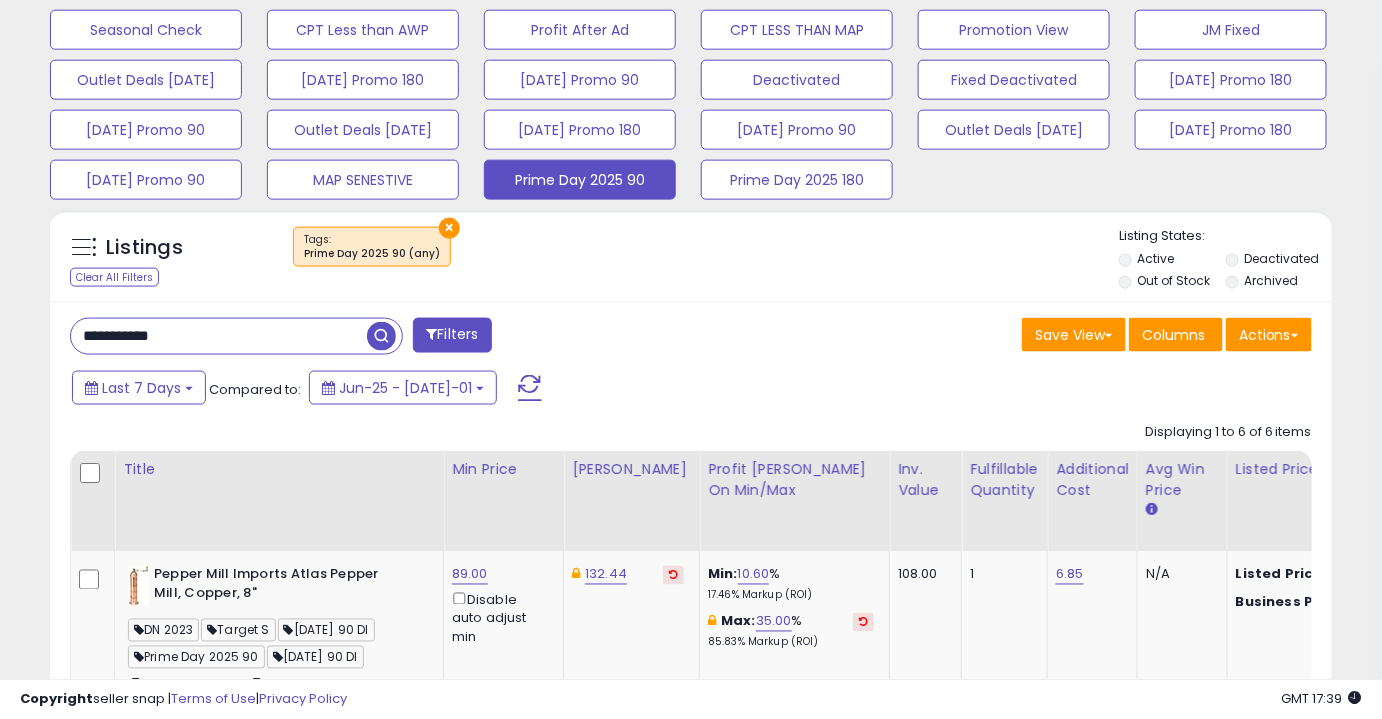 drag, startPoint x: 197, startPoint y: 330, endPoint x: 137, endPoint y: 334, distance: 60.133186 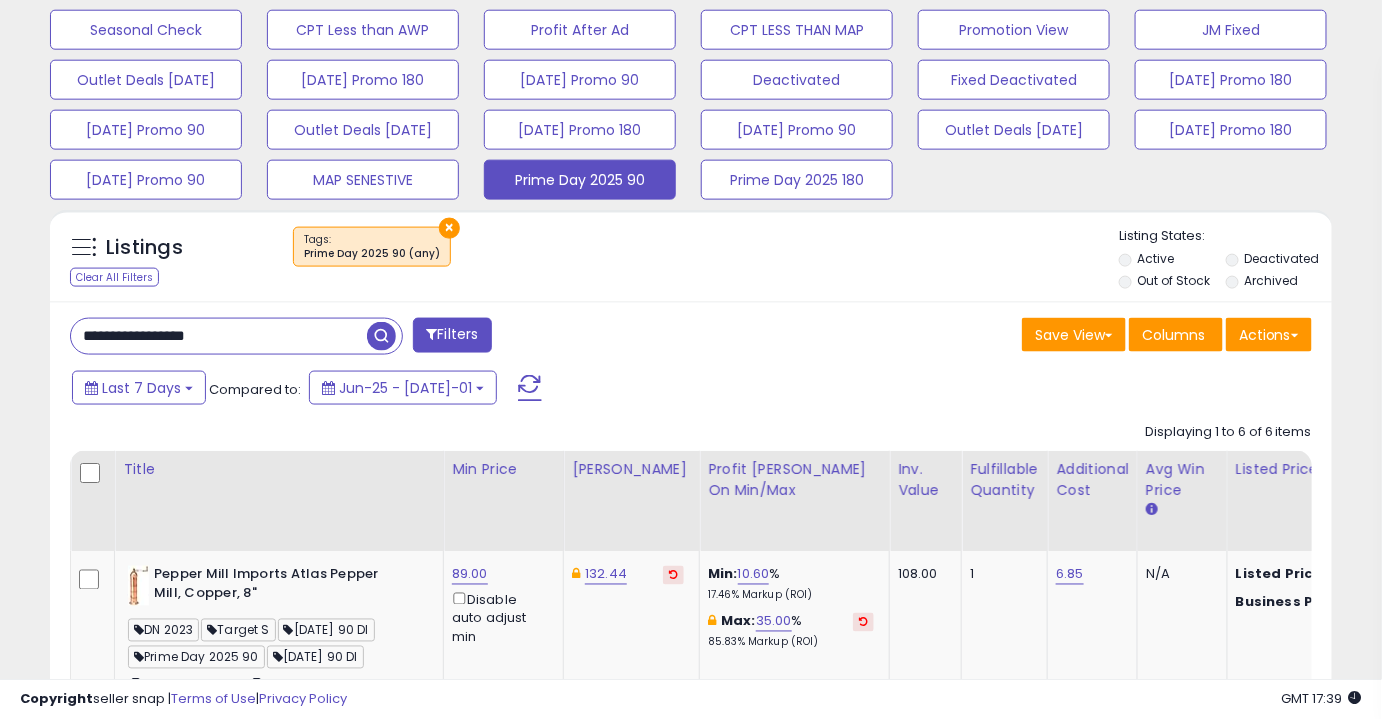 click on "Filters" at bounding box center (452, 335) 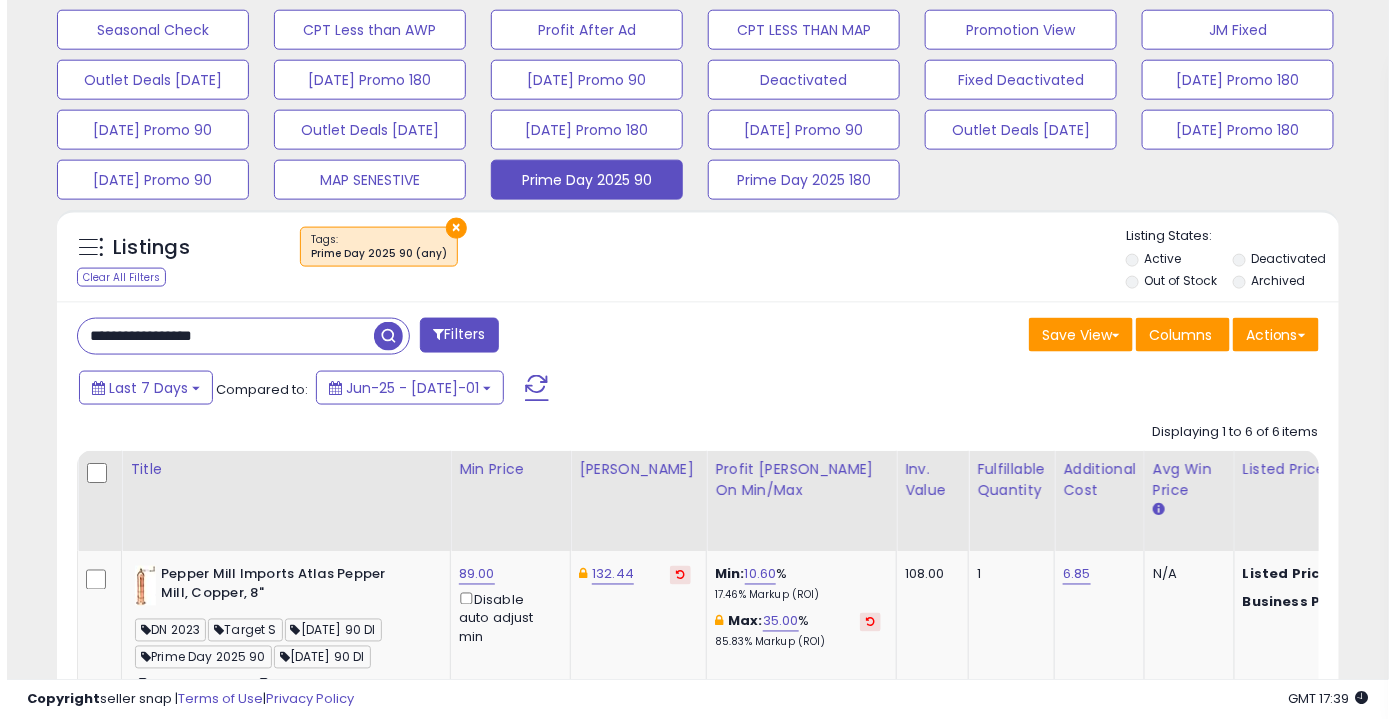 scroll, scrollTop: 999589, scrollLeft: 999249, axis: both 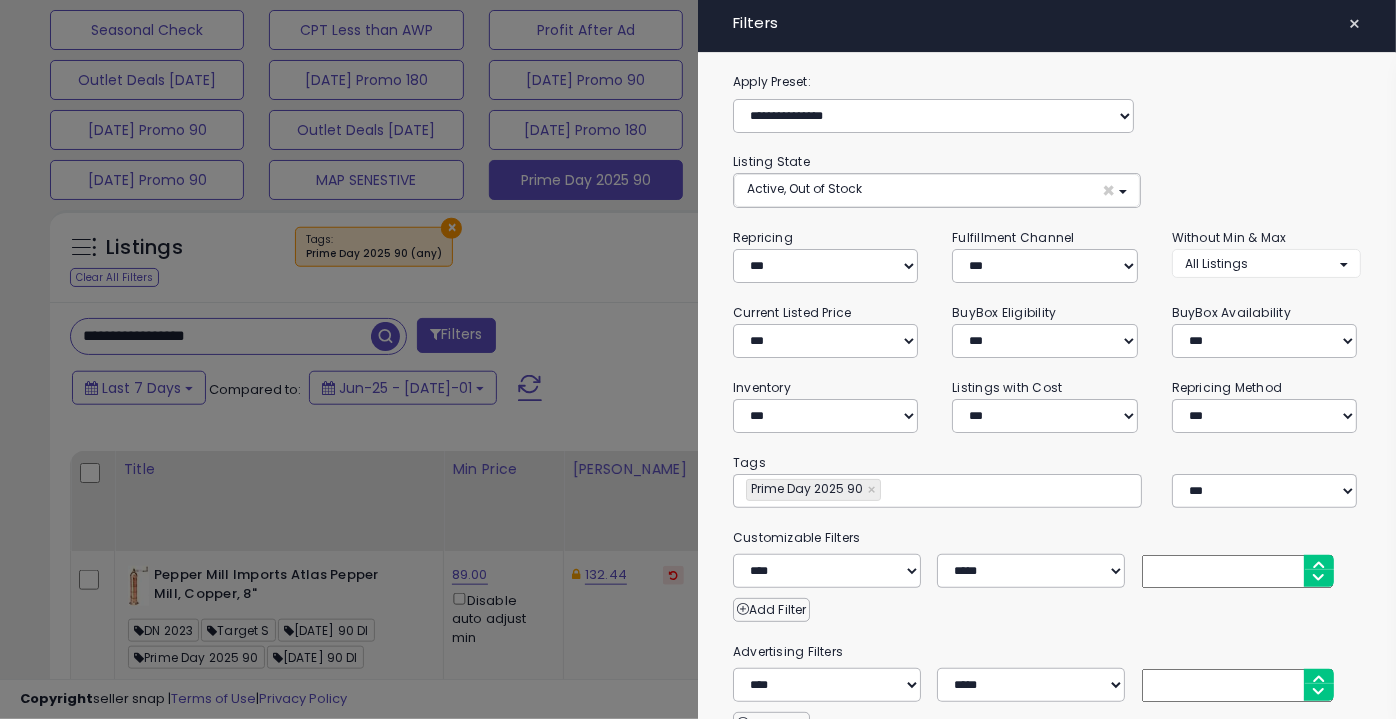 click at bounding box center [698, 359] 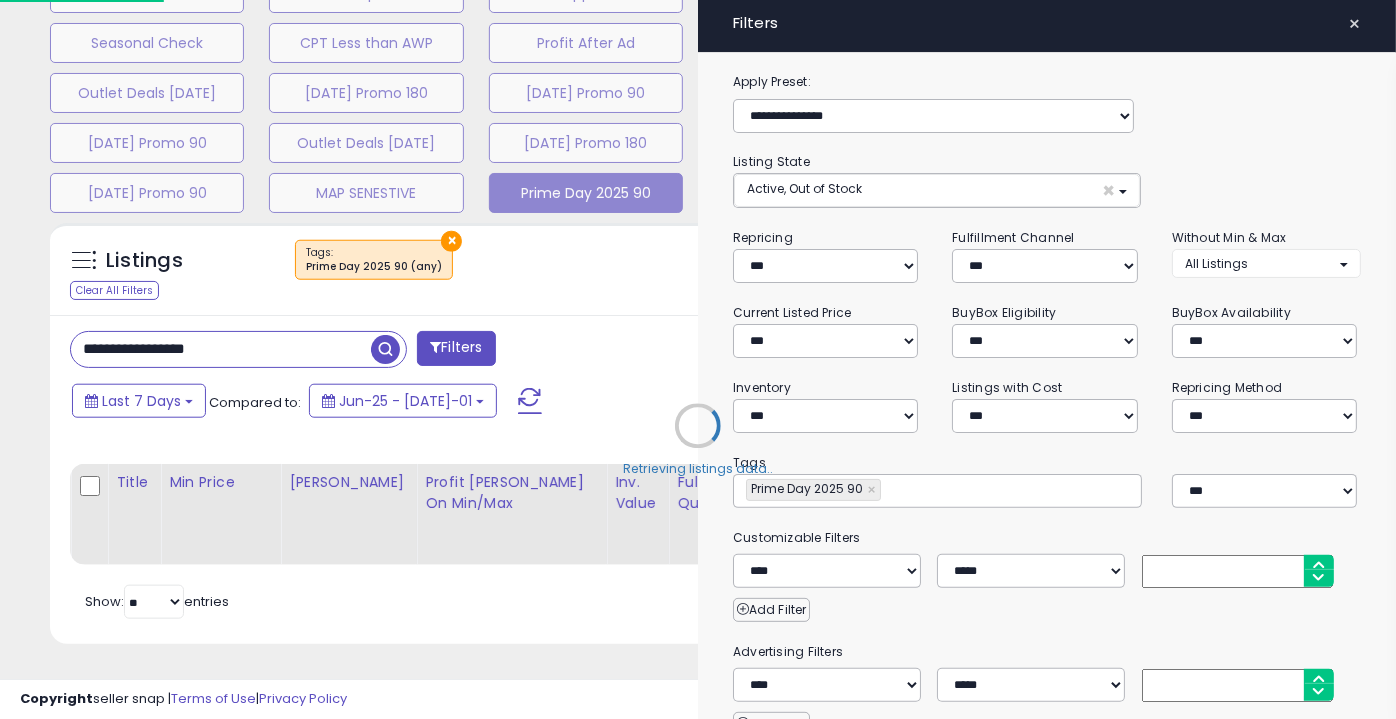 click on "Retrieving listings data.." at bounding box center [698, 441] 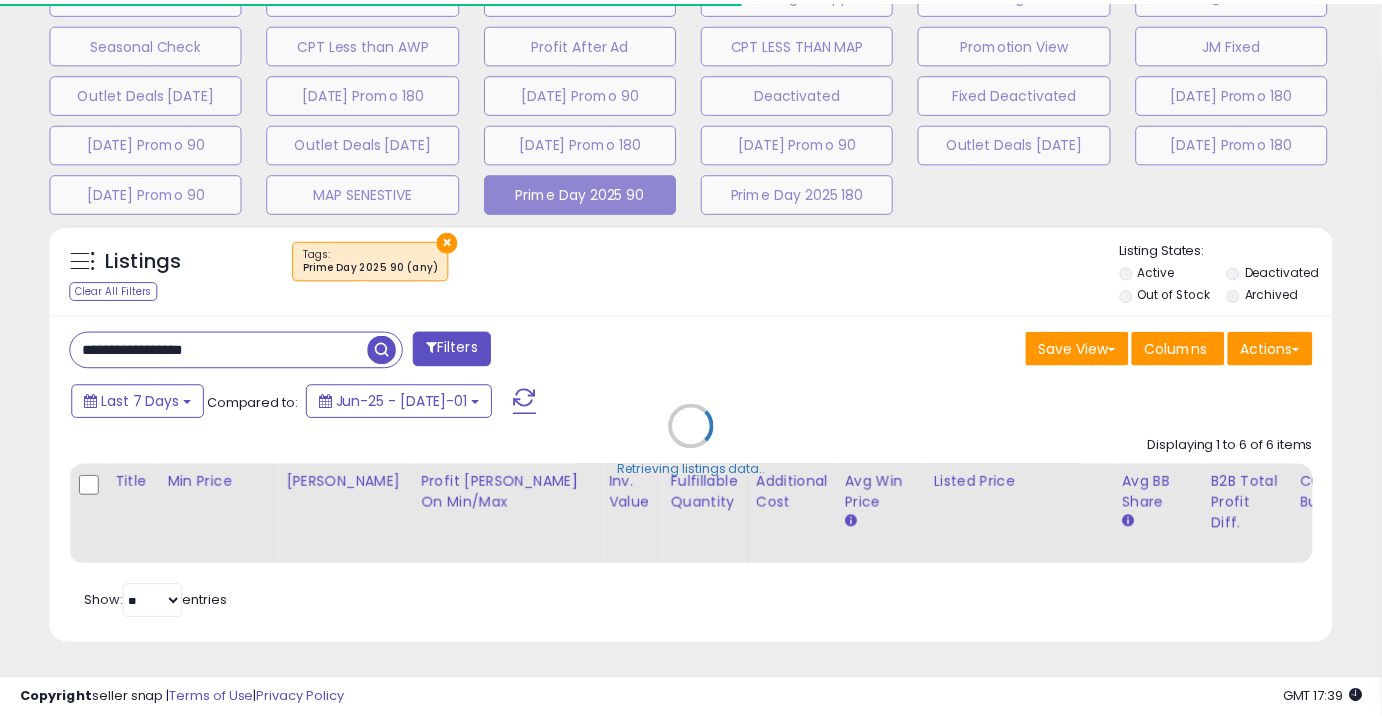 scroll, scrollTop: 410, scrollLeft: 741, axis: both 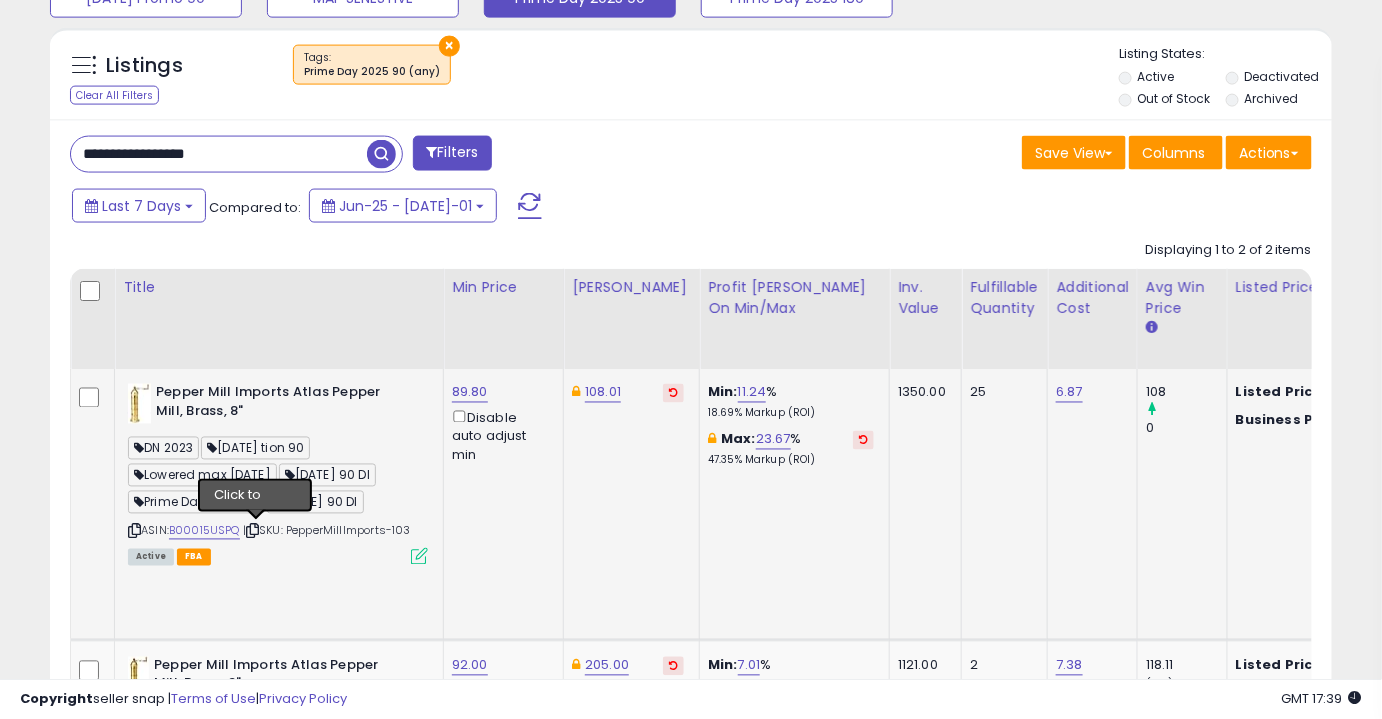 click at bounding box center [252, 531] 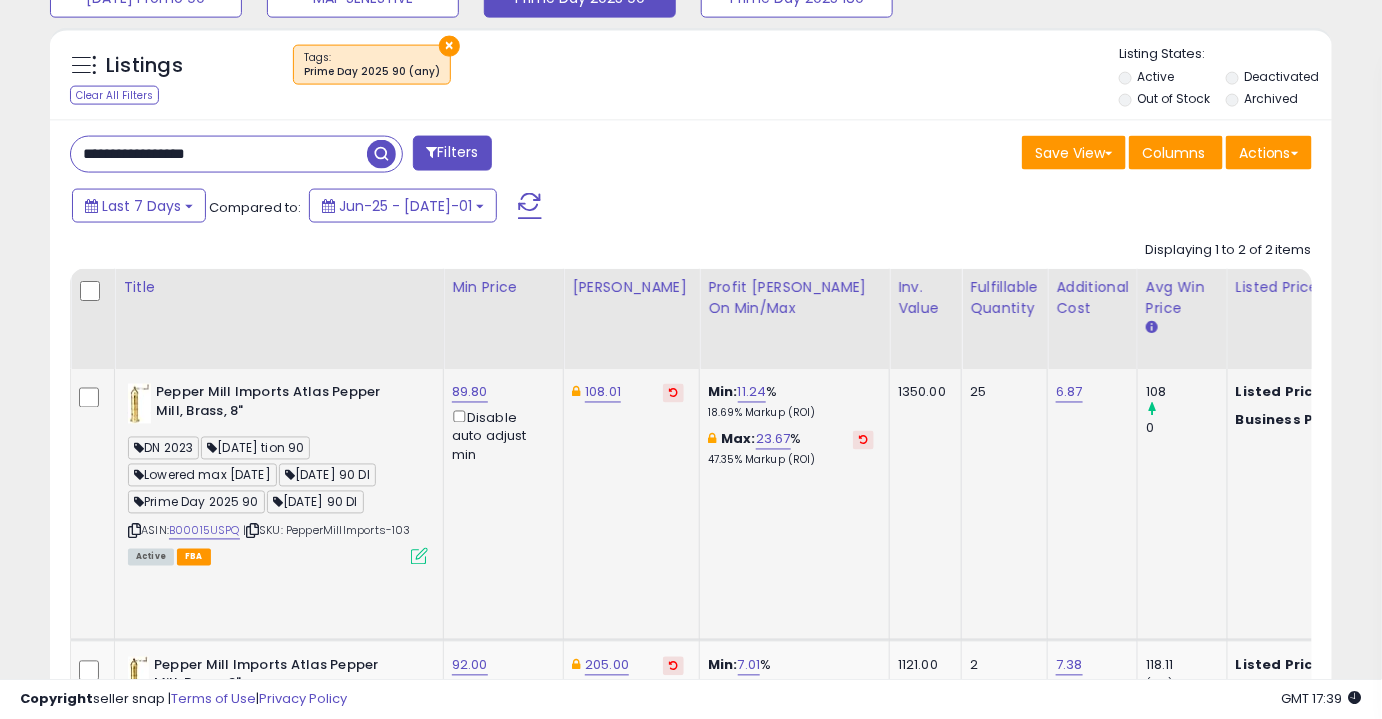click at bounding box center (134, 531) 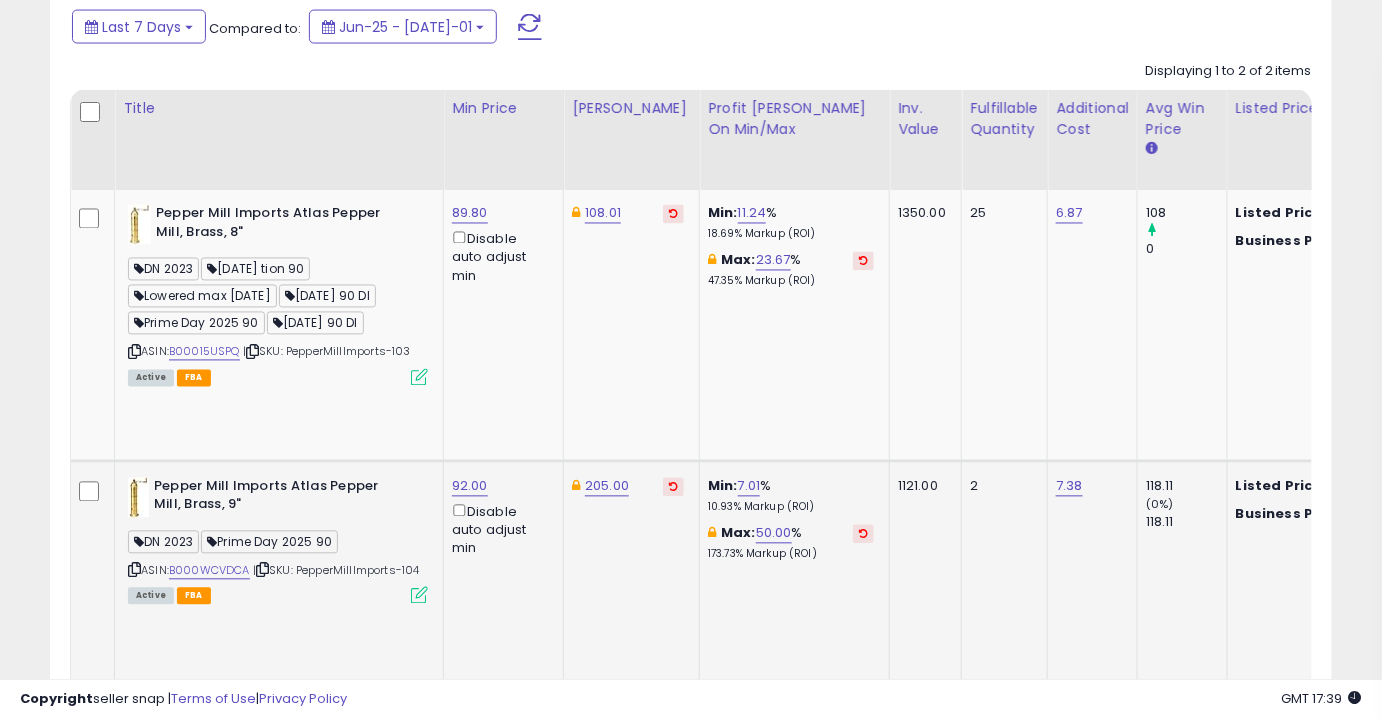 scroll, scrollTop: 1133, scrollLeft: 0, axis: vertical 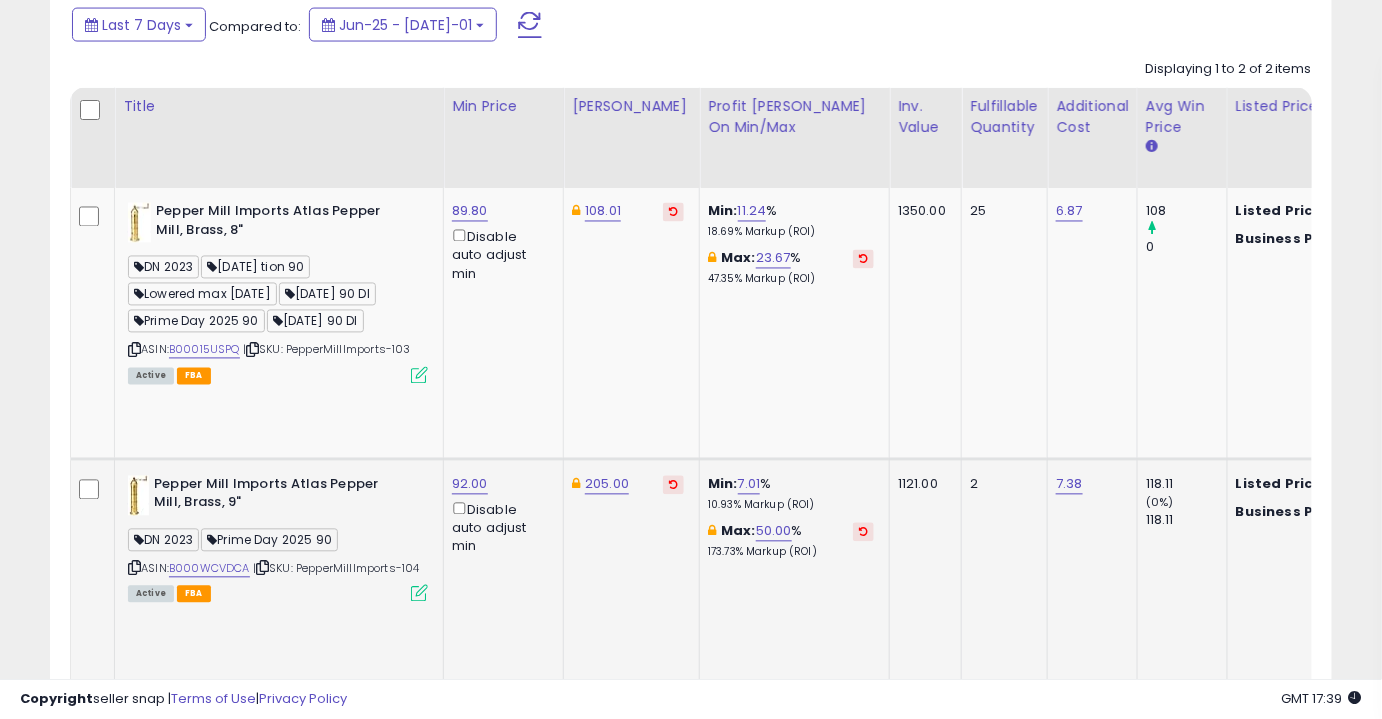 click at bounding box center (134, 568) 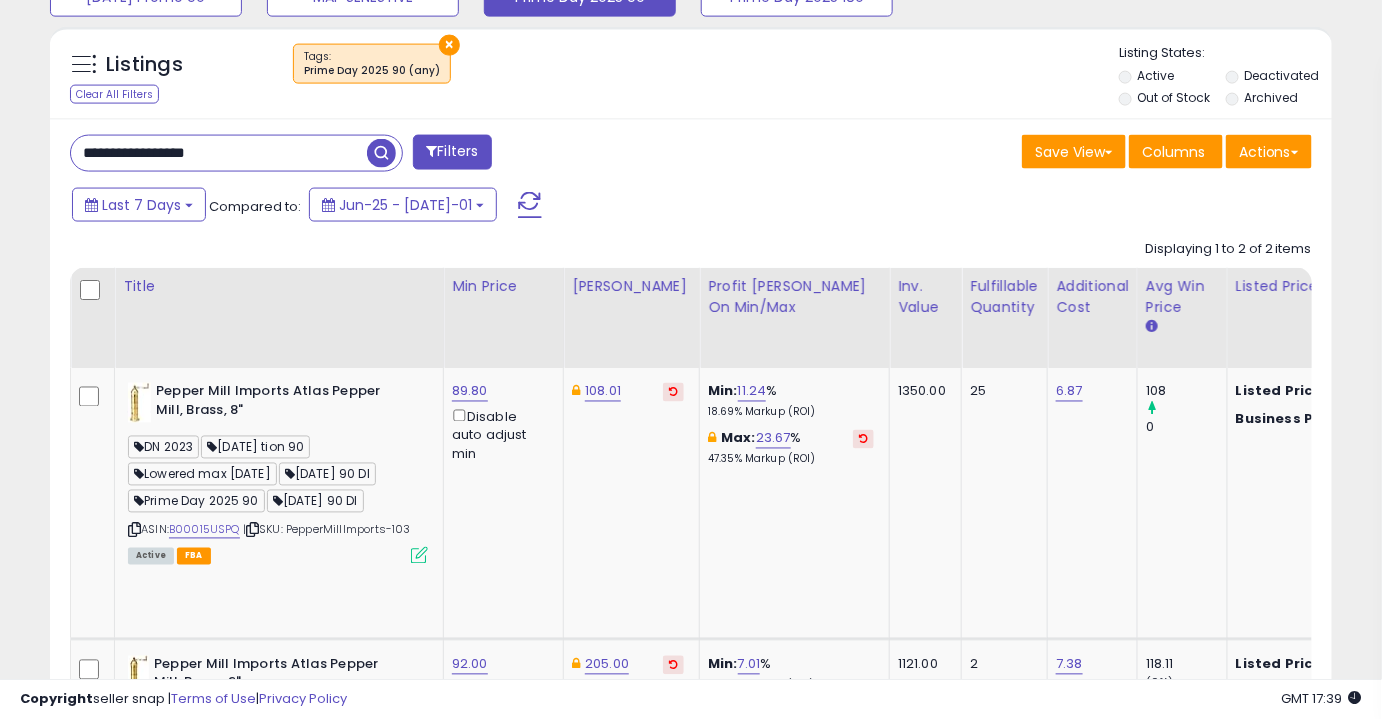 scroll, scrollTop: 951, scrollLeft: 0, axis: vertical 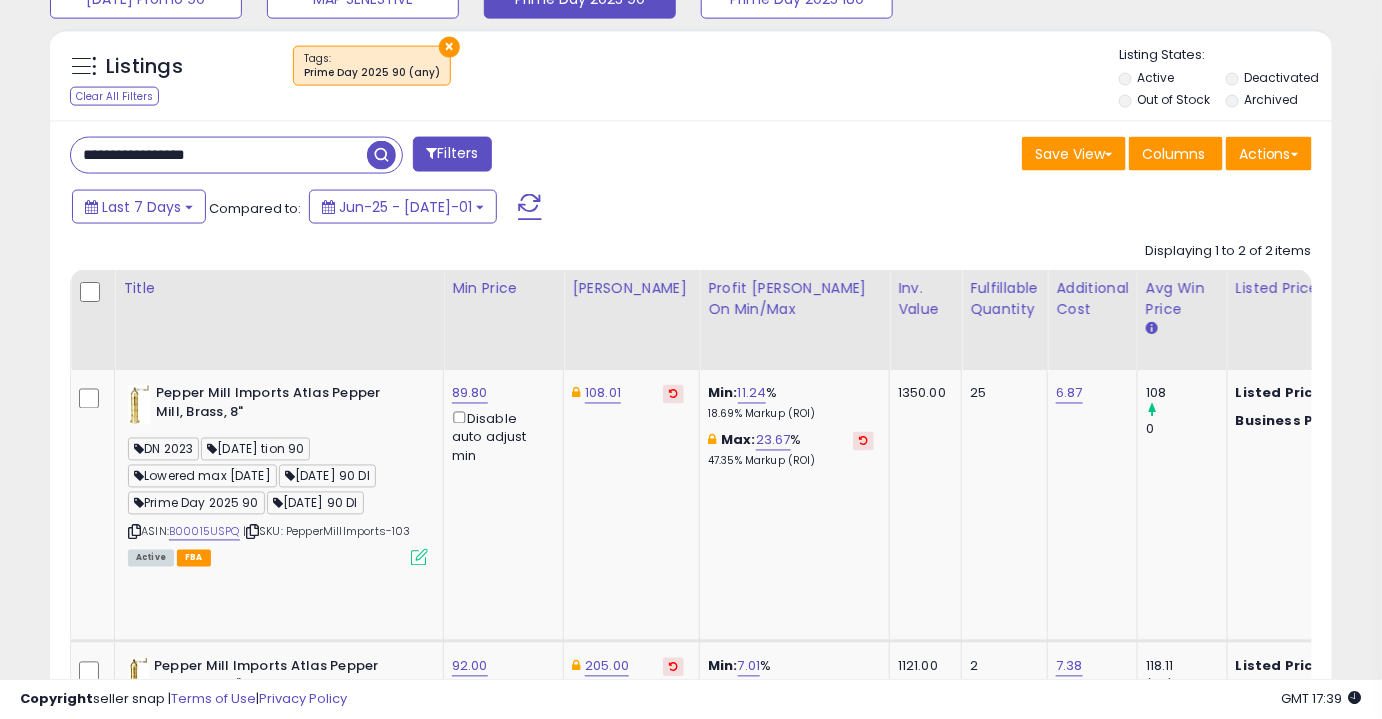 drag, startPoint x: 162, startPoint y: 153, endPoint x: 233, endPoint y: 166, distance: 72.18033 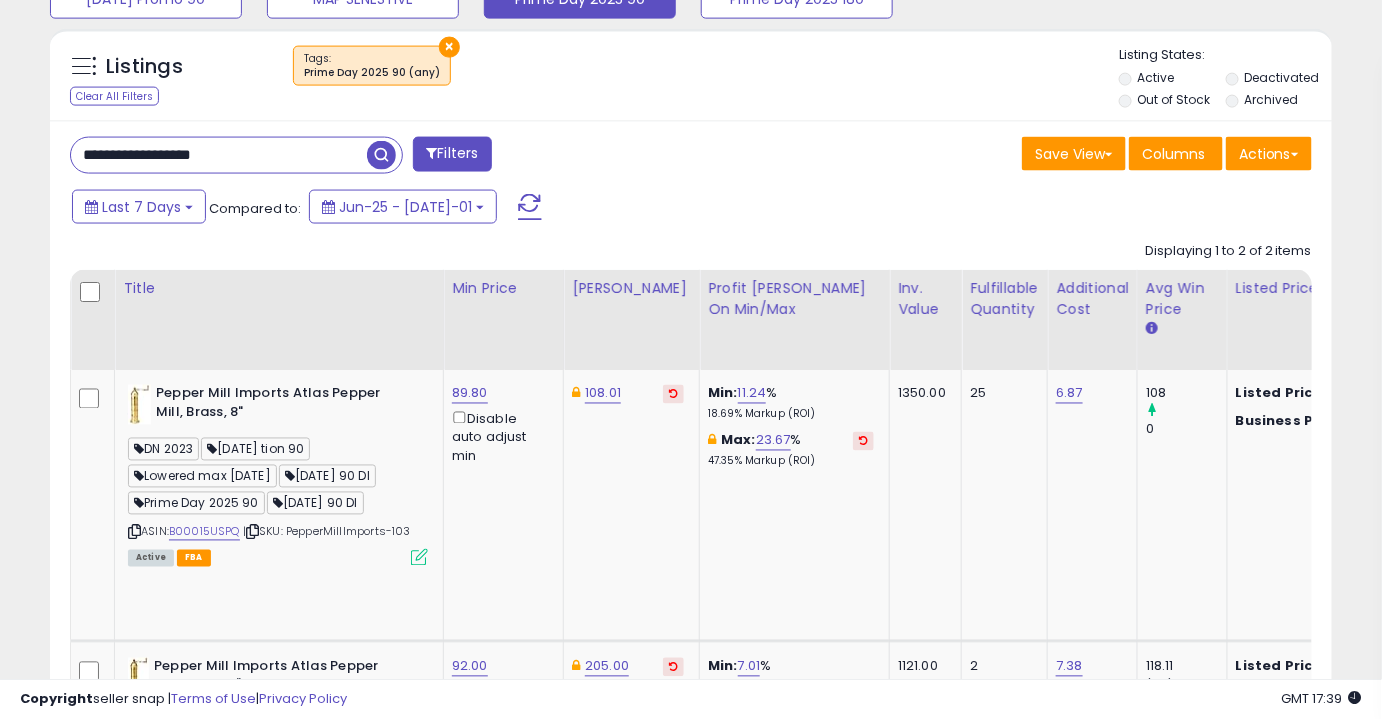 click on "**********" at bounding box center [219, 155] 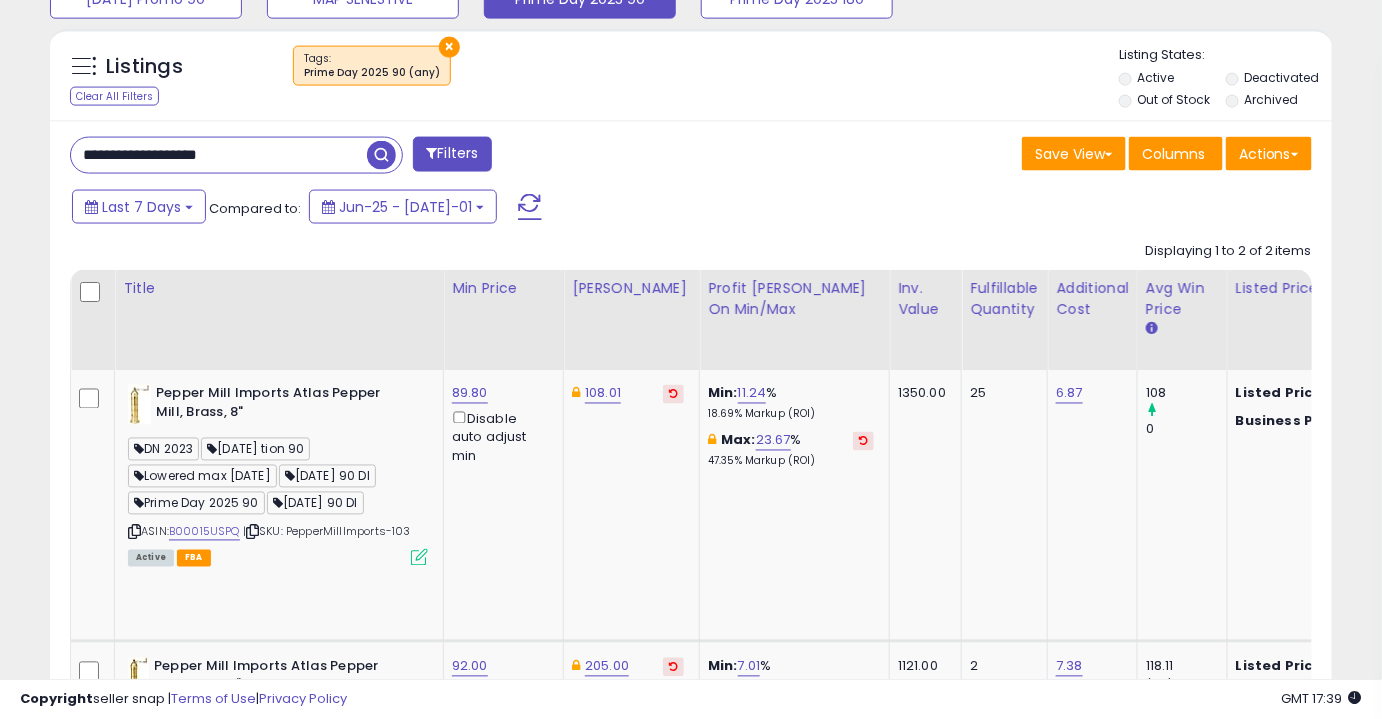 type on "**********" 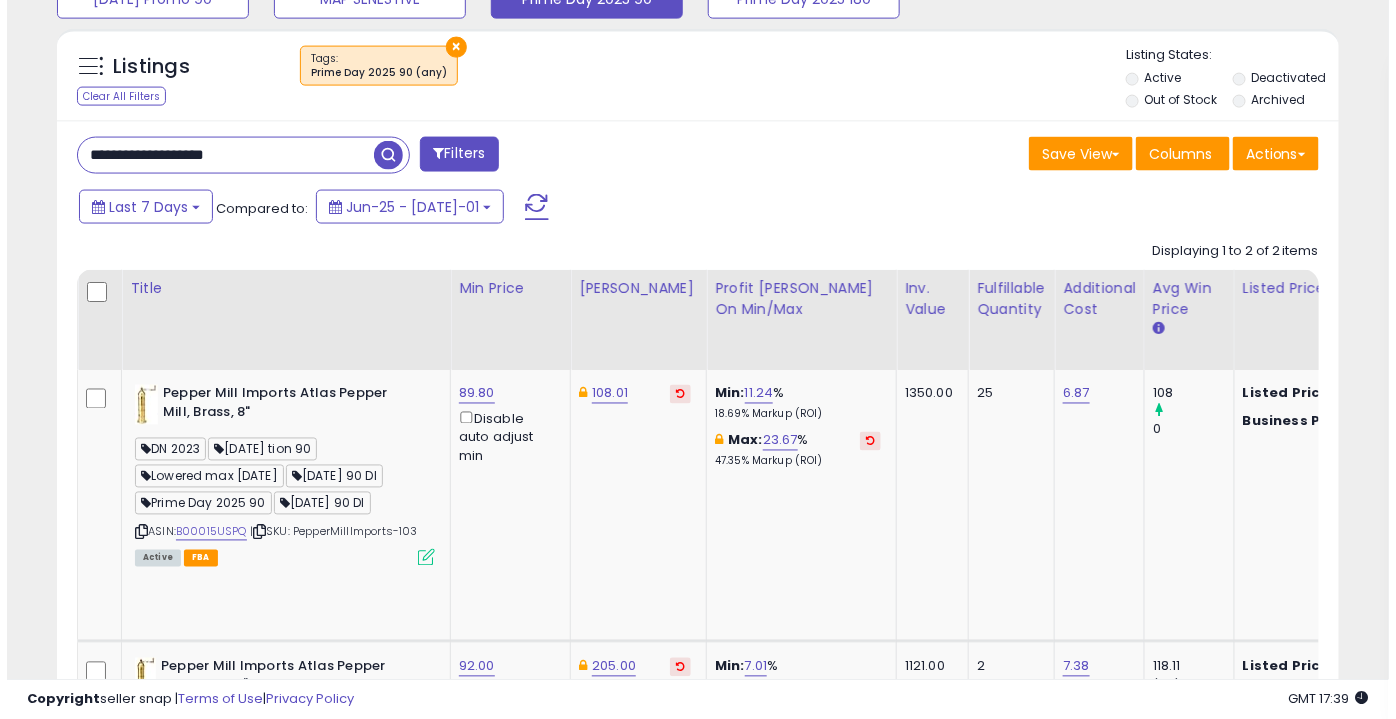 scroll, scrollTop: 770, scrollLeft: 0, axis: vertical 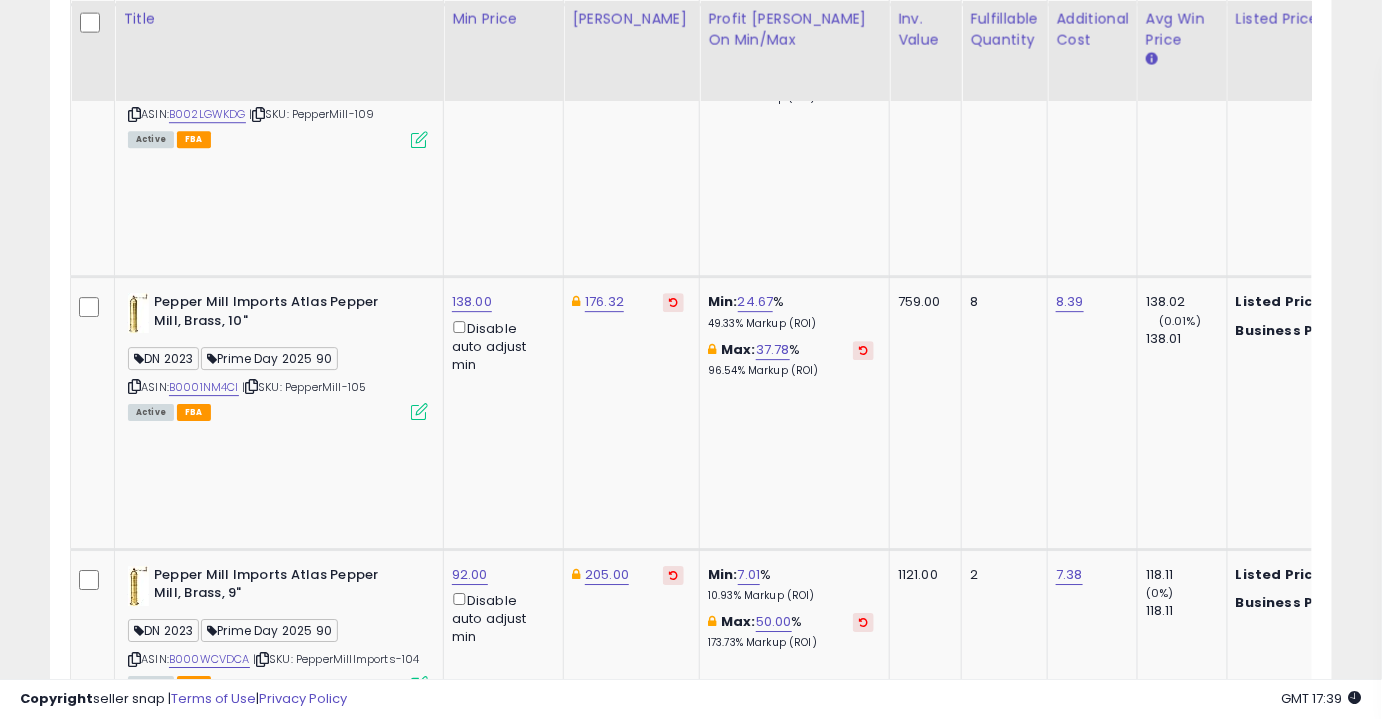 click on "Pepper Mill Imports Atlas Pepper Mill, Chrome, 8"  DN 2023  Yoyo Test  Fixed Suppressed  JM Fixed  Prime Day 2025 90  Raised max 7.9.25  ASIN:  B0000DI5U1    |   SKU: PepperMill-203 Active FBA" 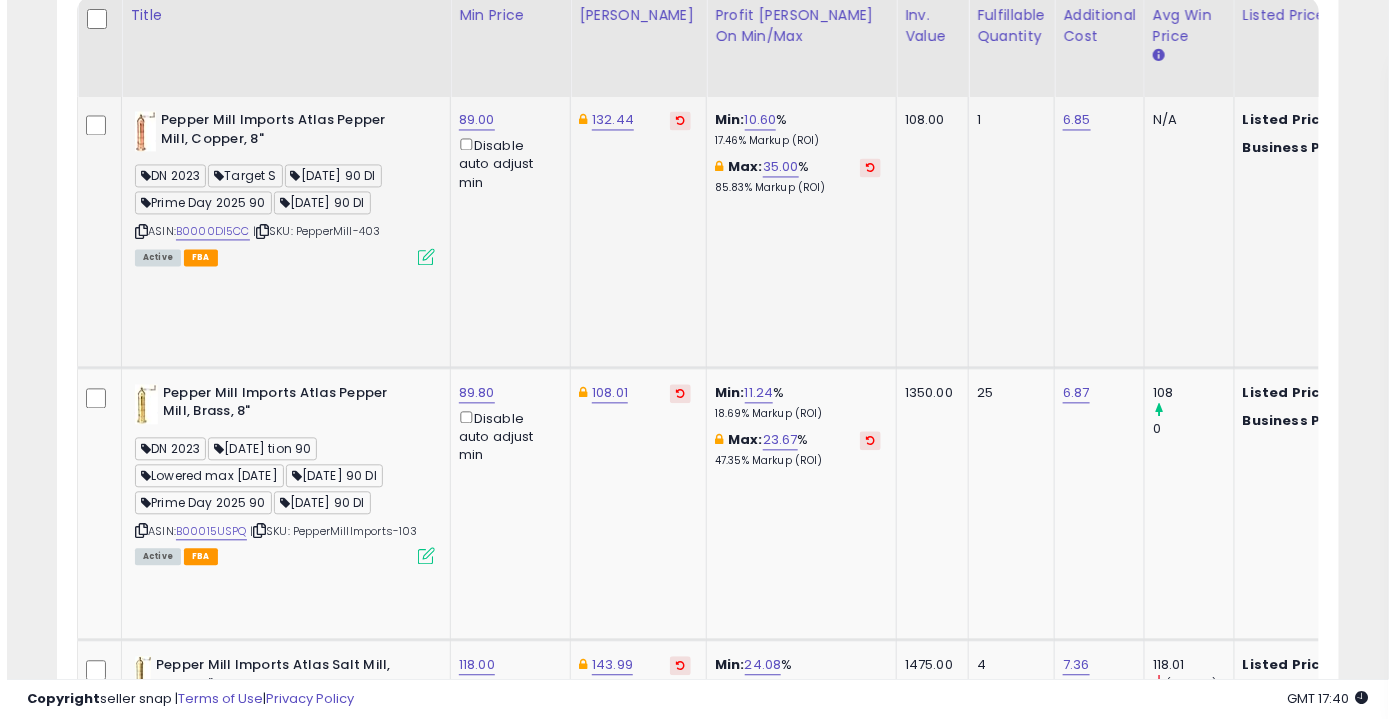 scroll, scrollTop: 769, scrollLeft: 0, axis: vertical 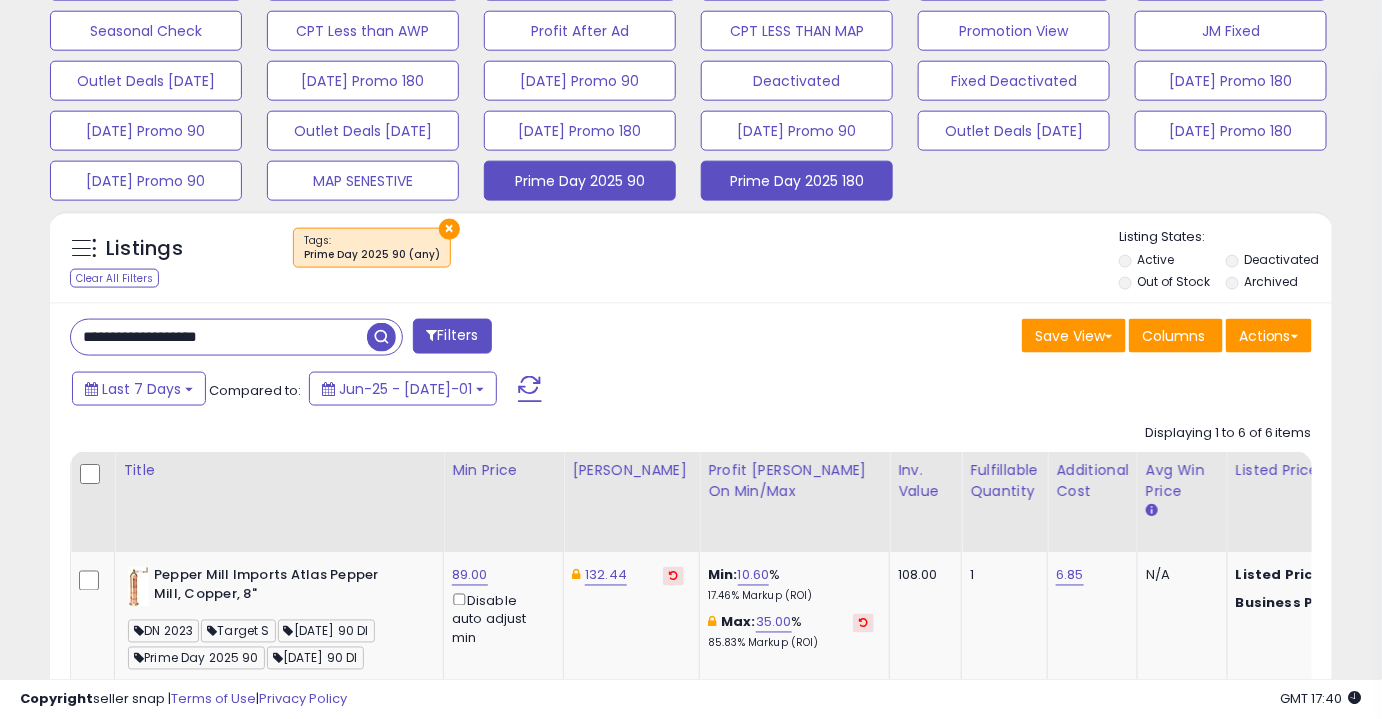 click on "Prime Day 2025 180" at bounding box center [146, -119] 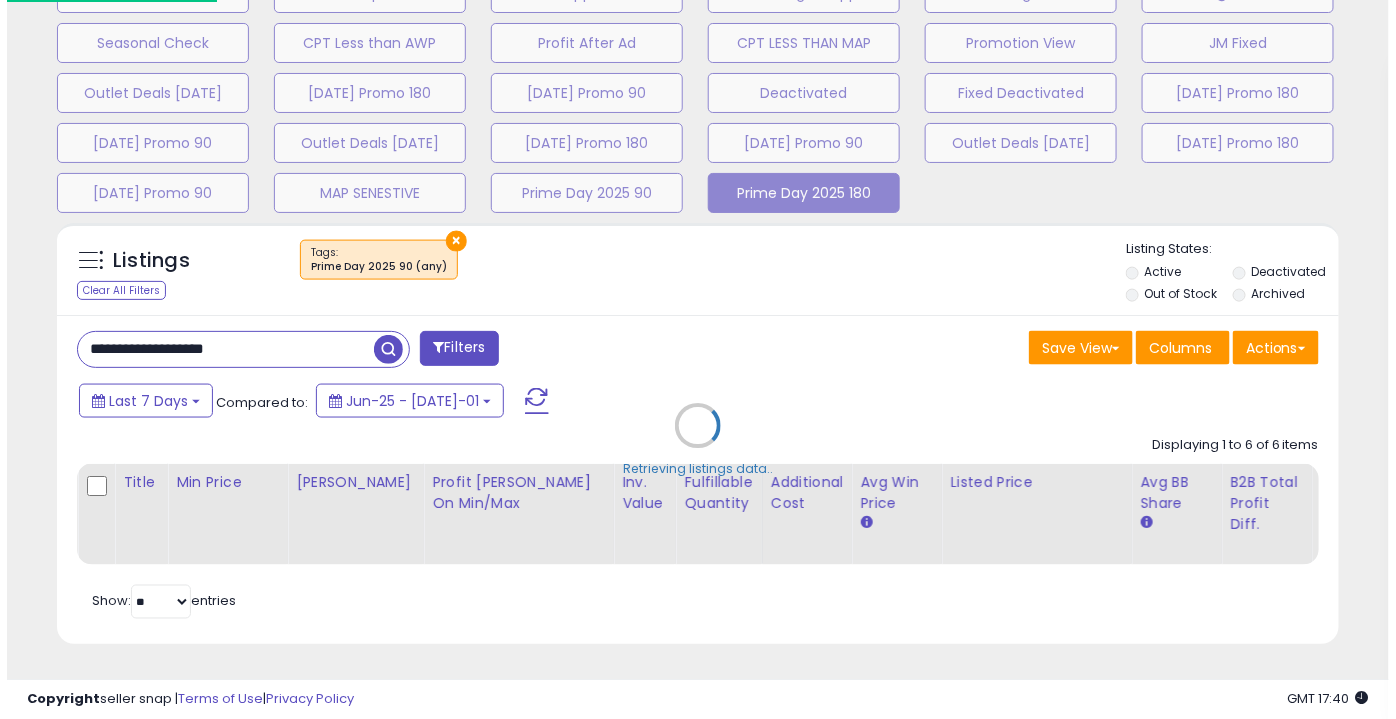 scroll, scrollTop: 999589, scrollLeft: 999249, axis: both 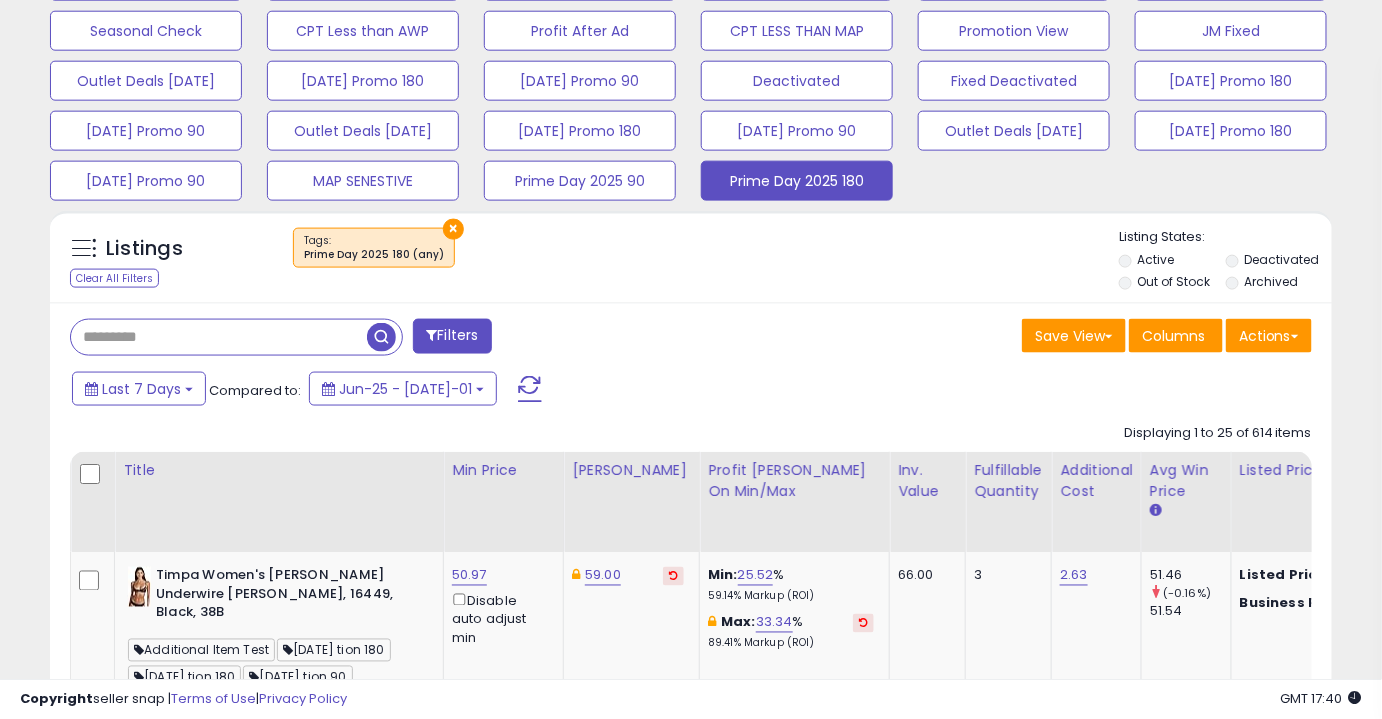 click at bounding box center (219, 337) 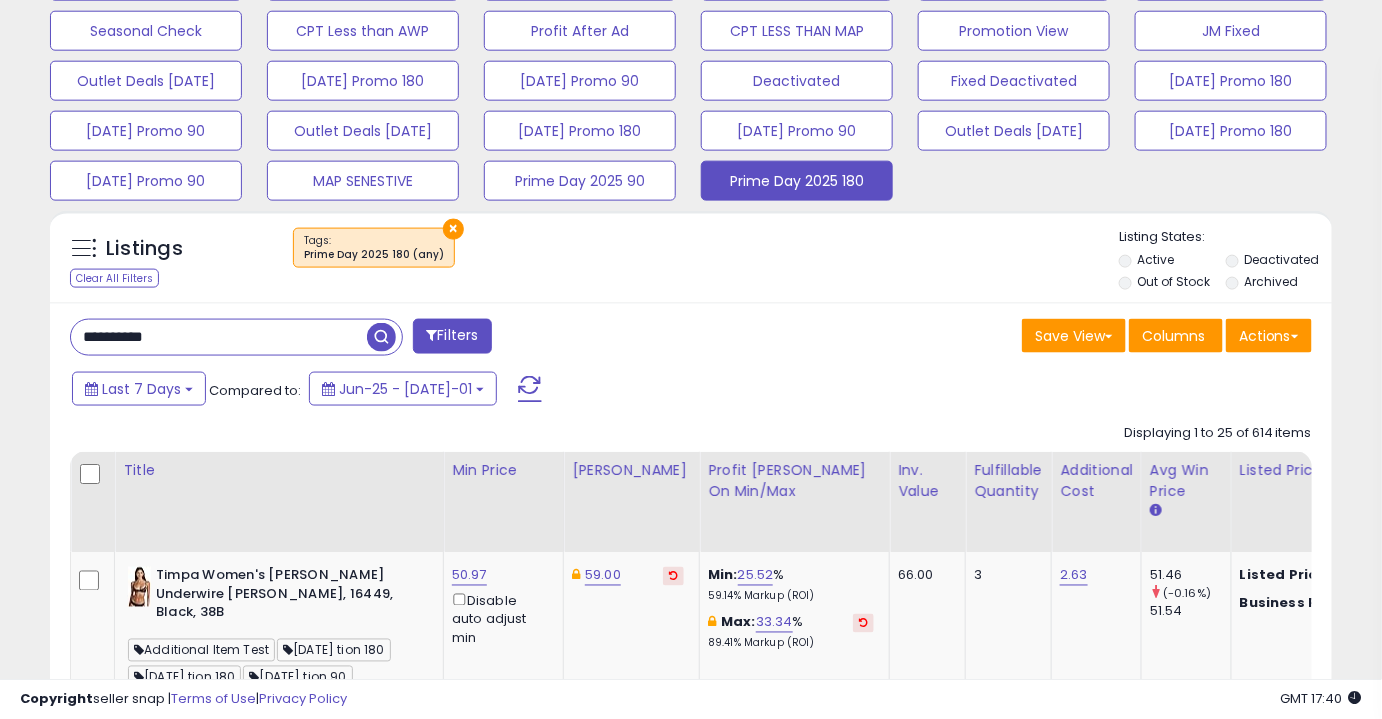 click at bounding box center (381, 337) 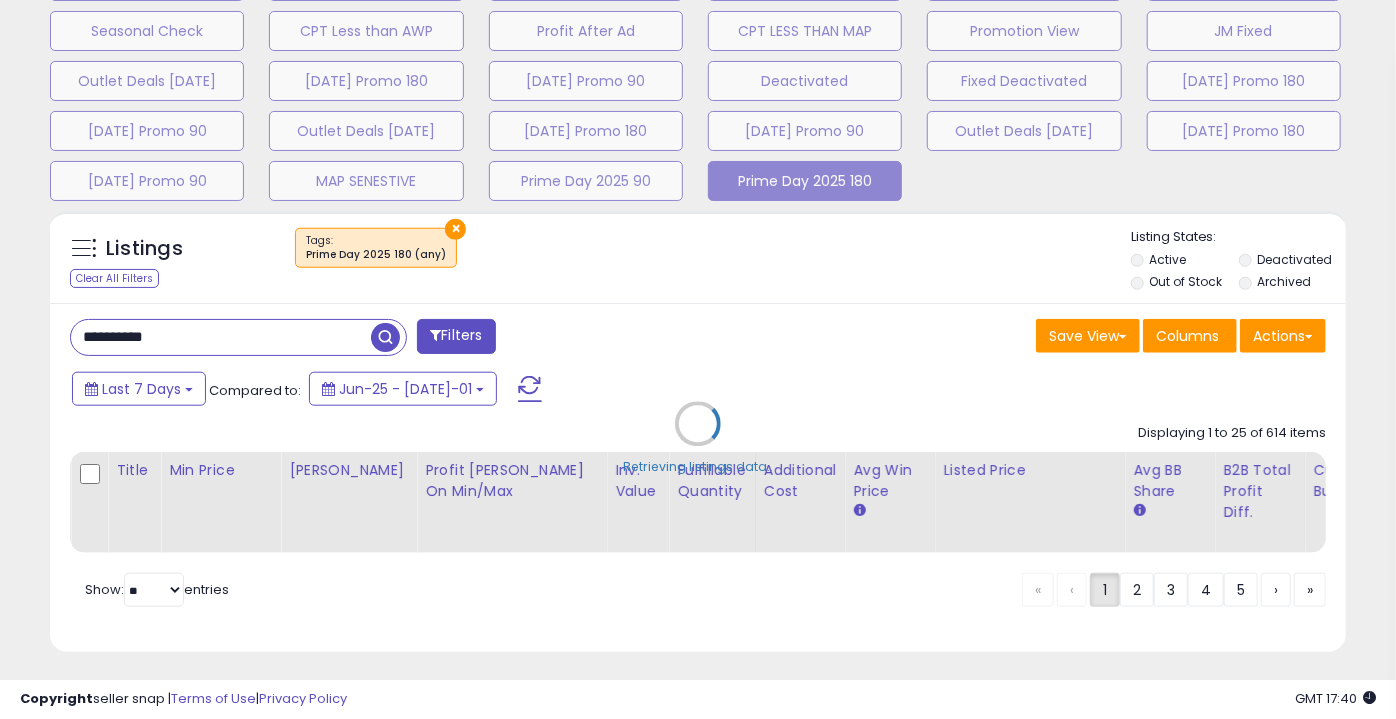 scroll, scrollTop: 999589, scrollLeft: 999249, axis: both 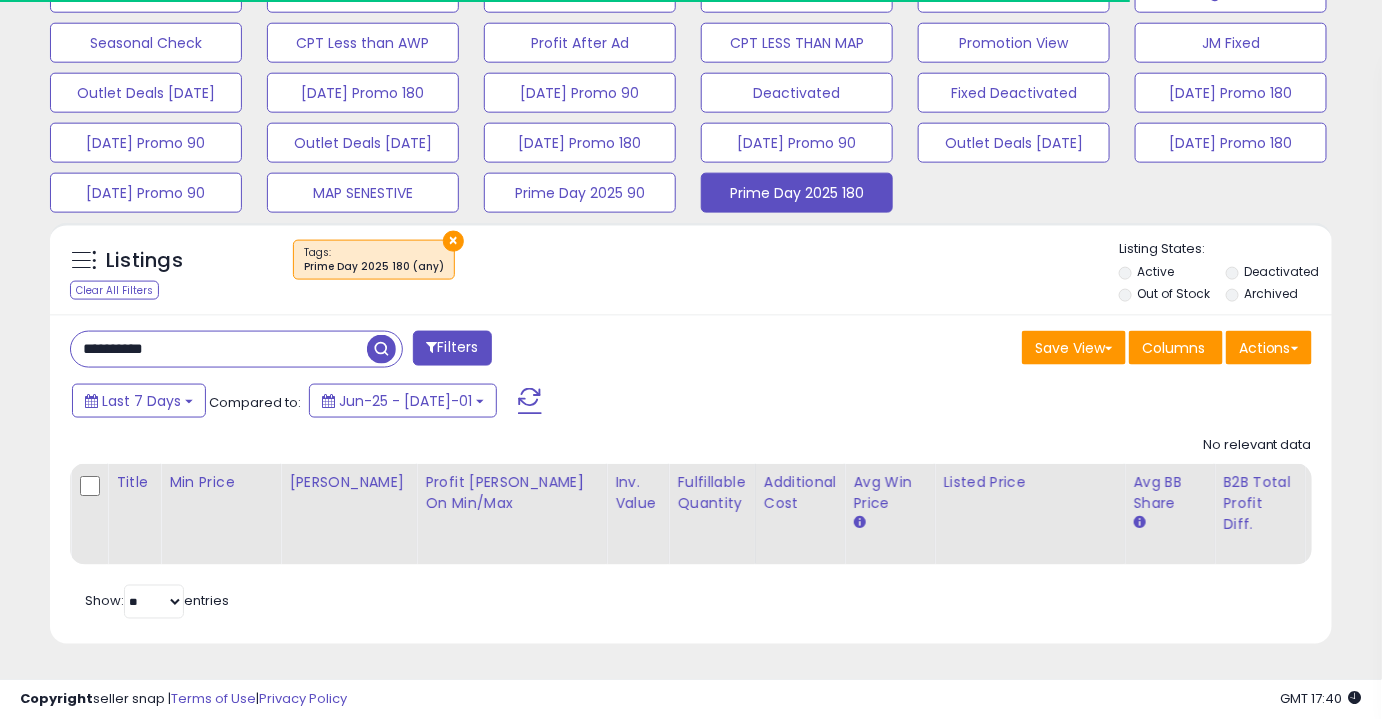 drag, startPoint x: 213, startPoint y: 346, endPoint x: 137, endPoint y: 349, distance: 76.05919 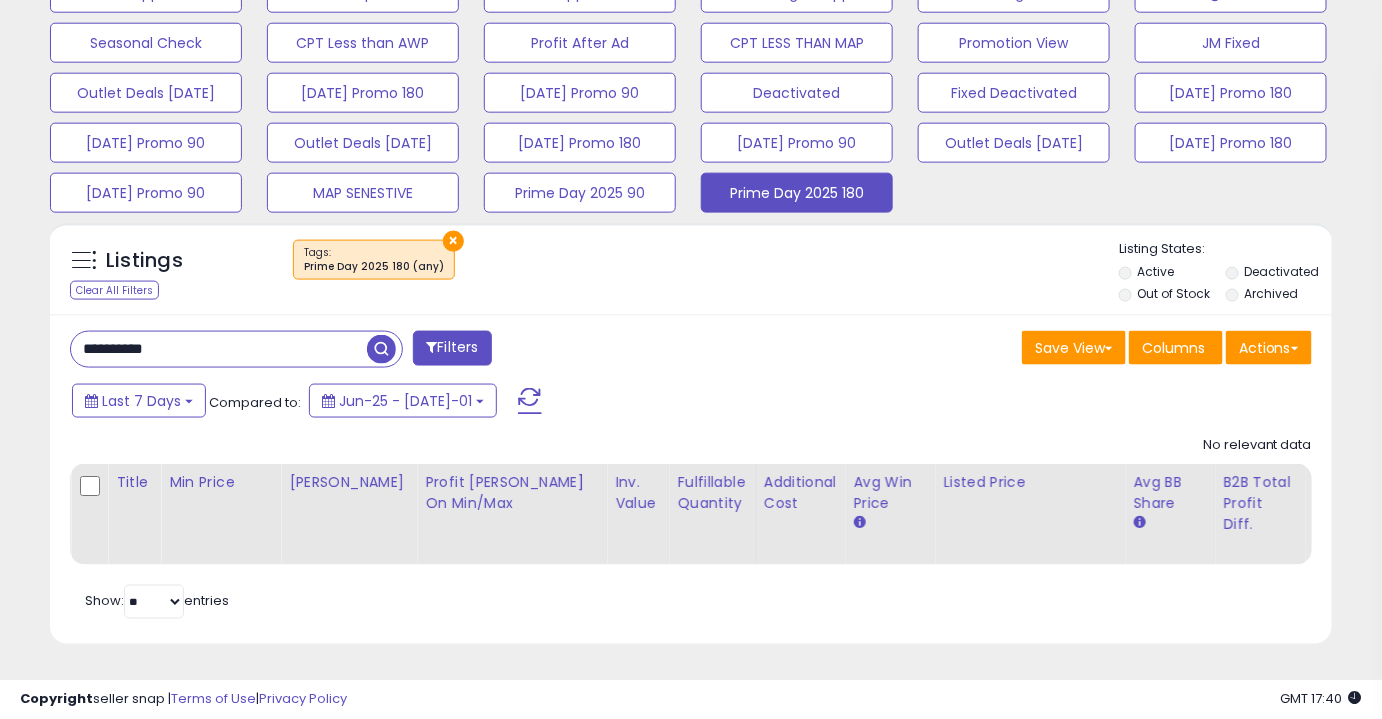 scroll, scrollTop: 999589, scrollLeft: 999257, axis: both 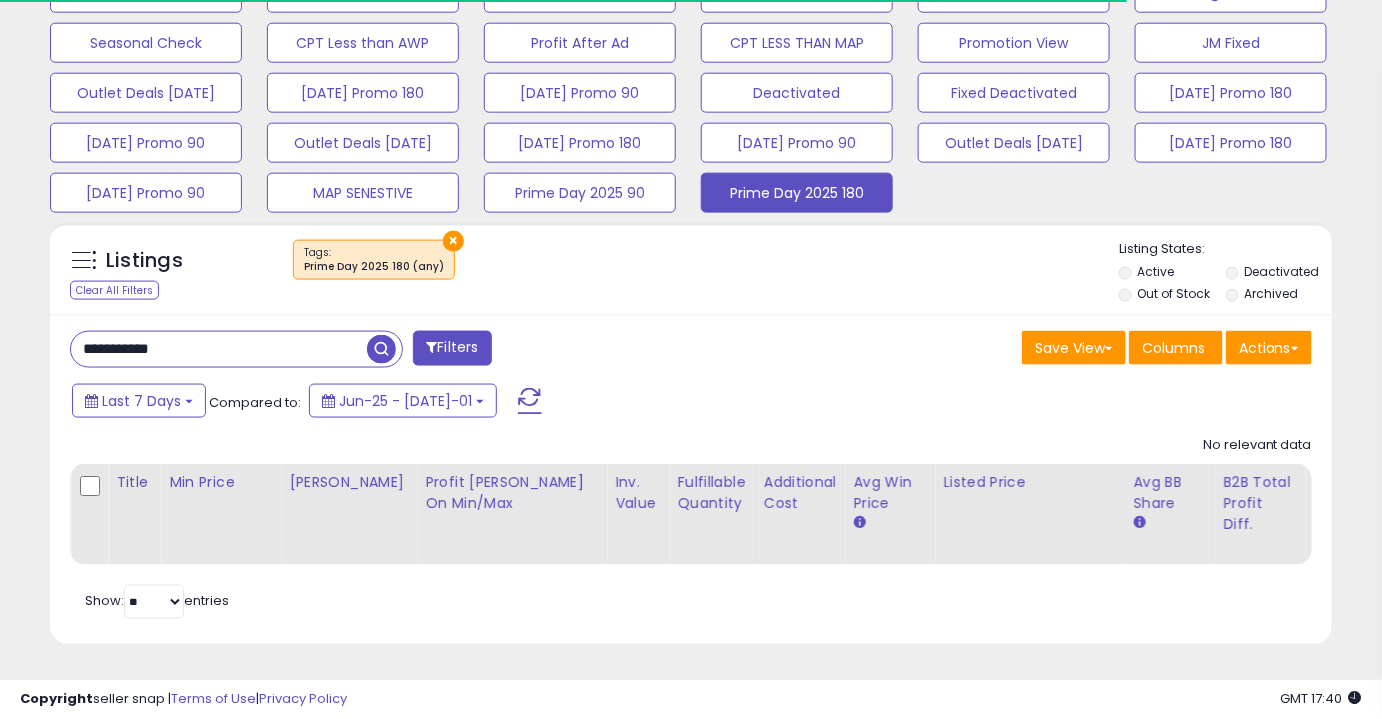 click at bounding box center [381, 349] 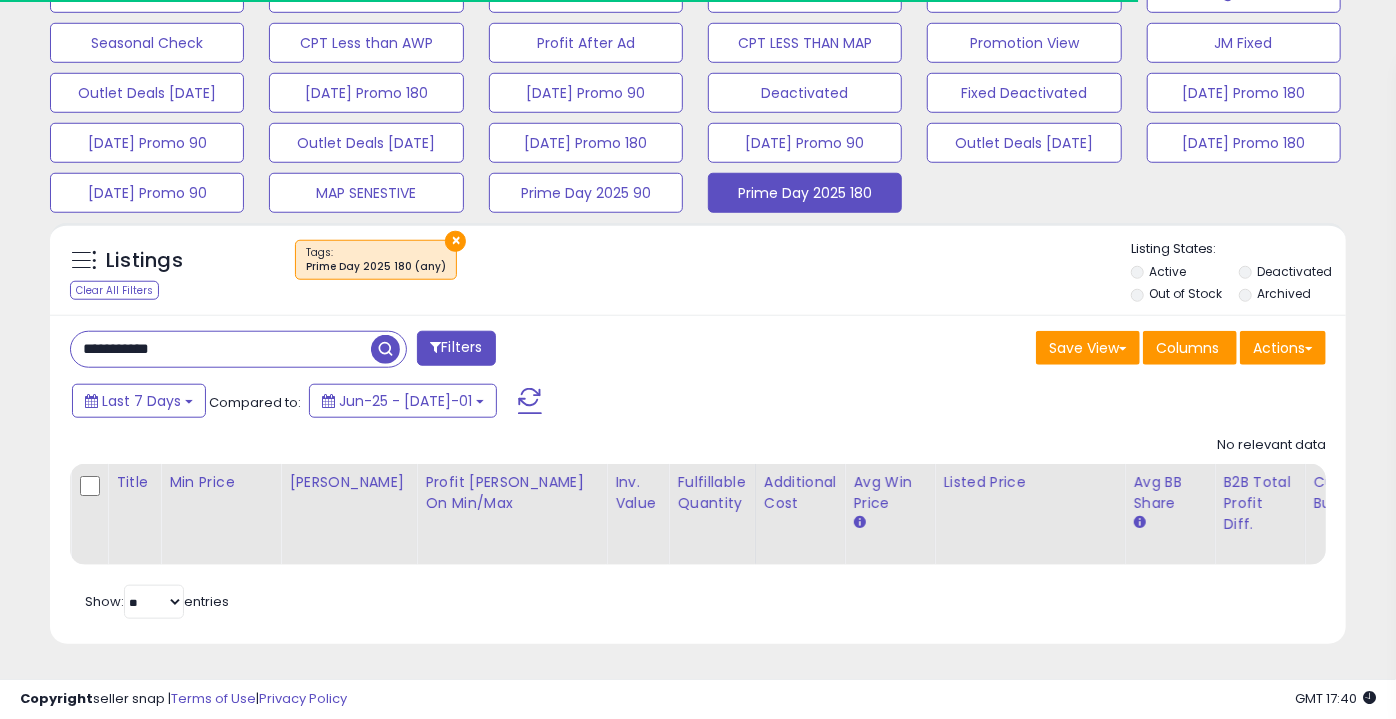 scroll, scrollTop: 999589, scrollLeft: 999249, axis: both 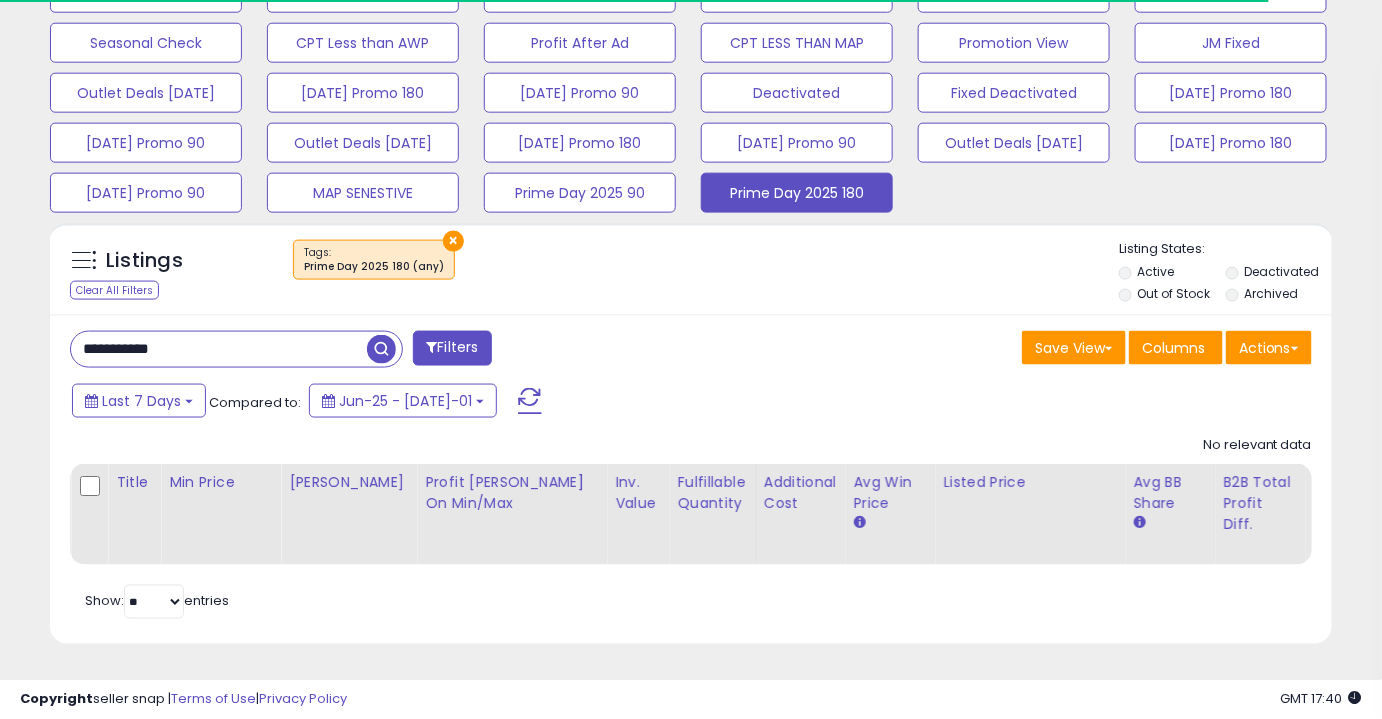drag, startPoint x: 196, startPoint y: 332, endPoint x: 142, endPoint y: 337, distance: 54.230988 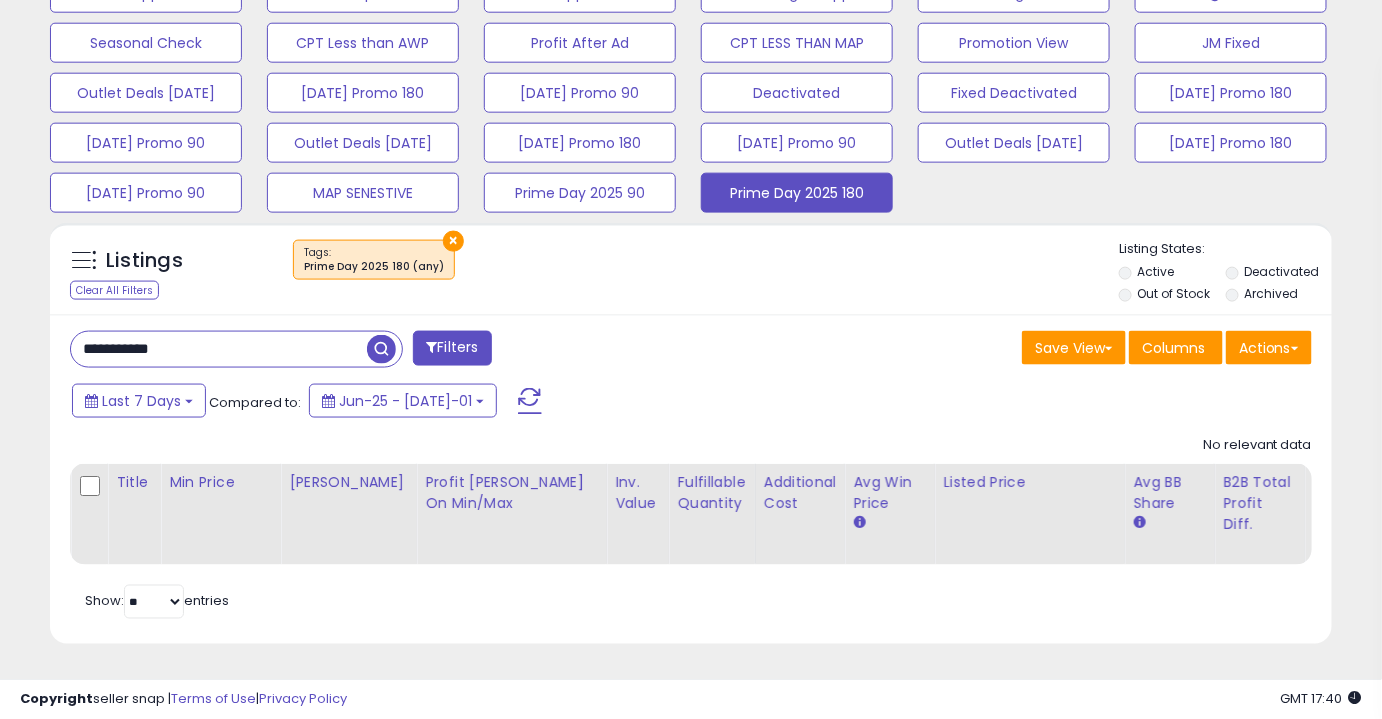 scroll, scrollTop: 999589, scrollLeft: 999257, axis: both 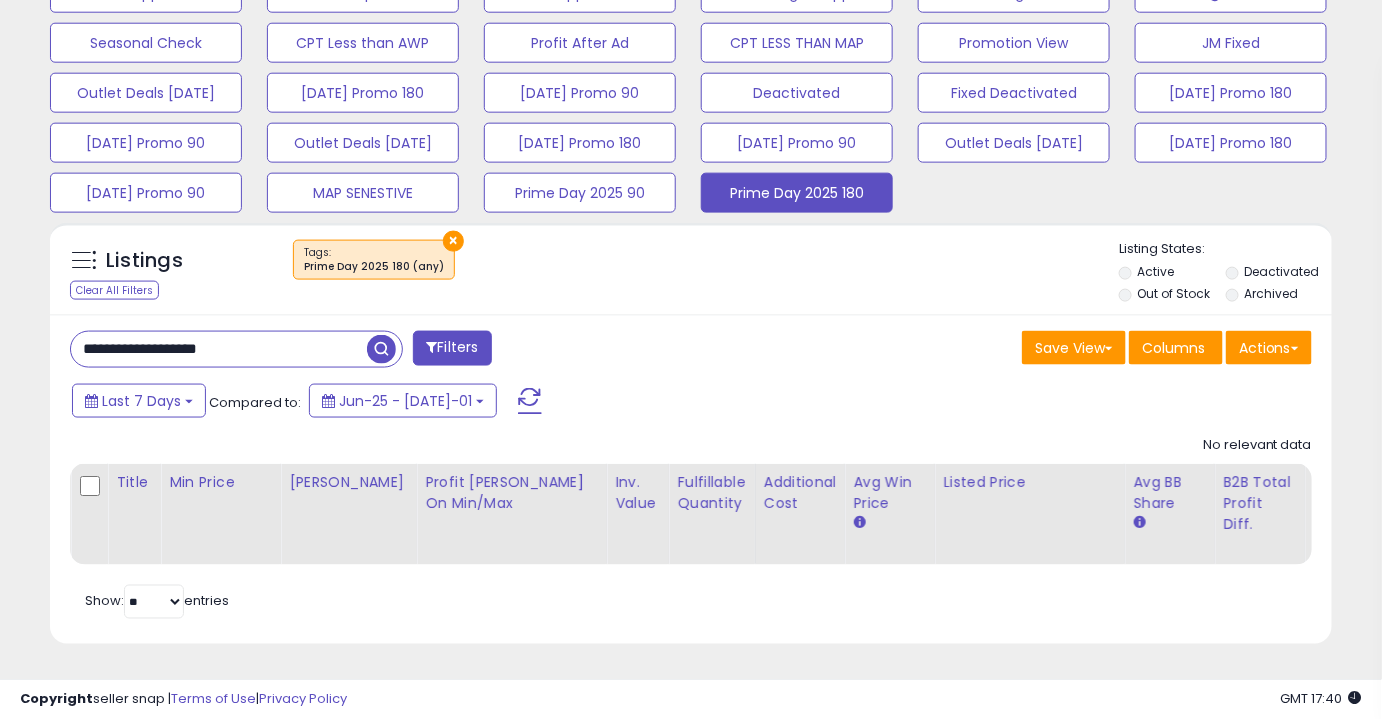 click at bounding box center [381, 349] 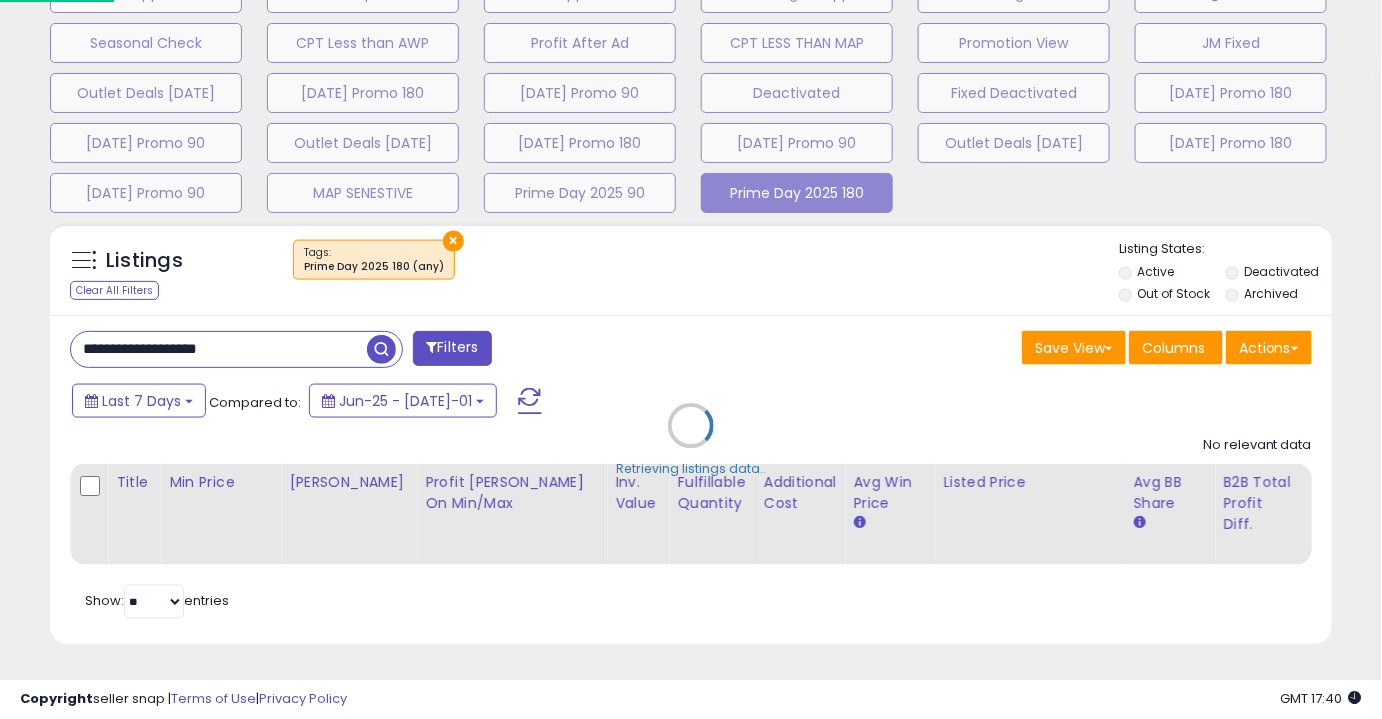 scroll, scrollTop: 999589, scrollLeft: 999249, axis: both 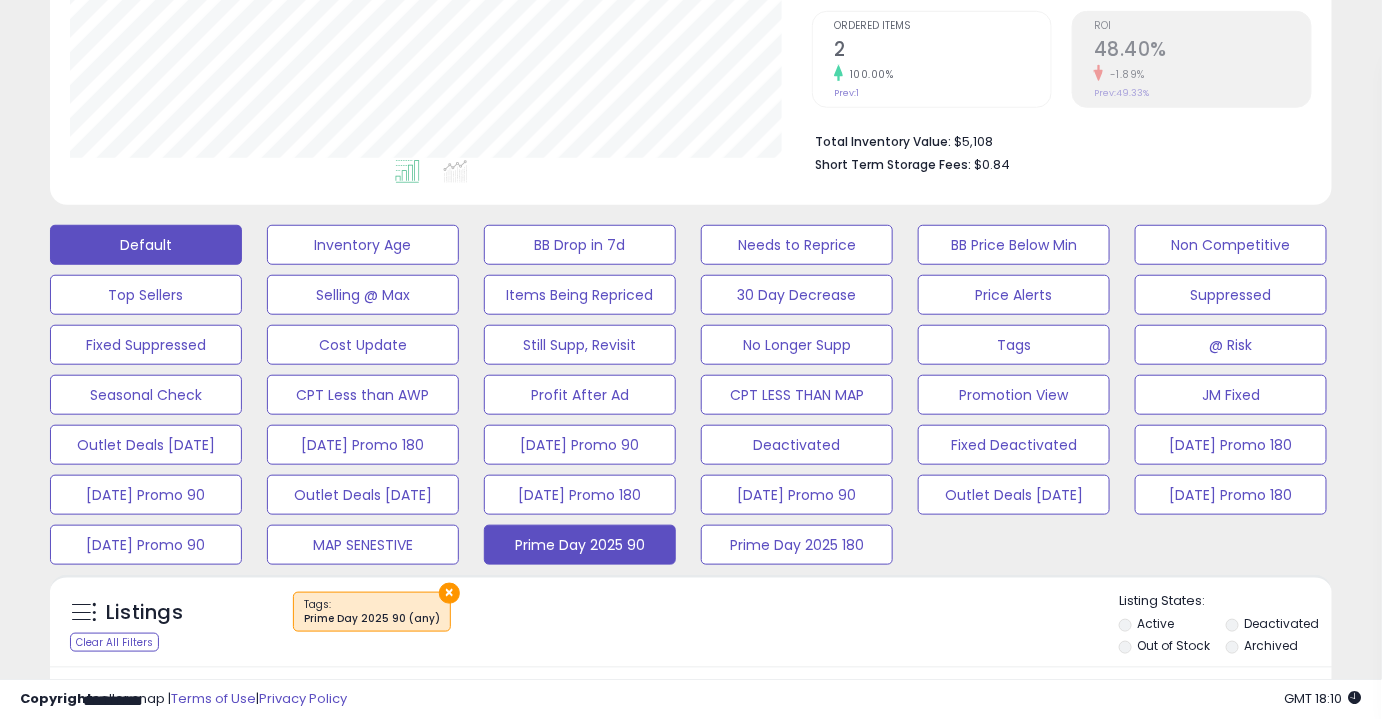 click on "Default" at bounding box center [146, 245] 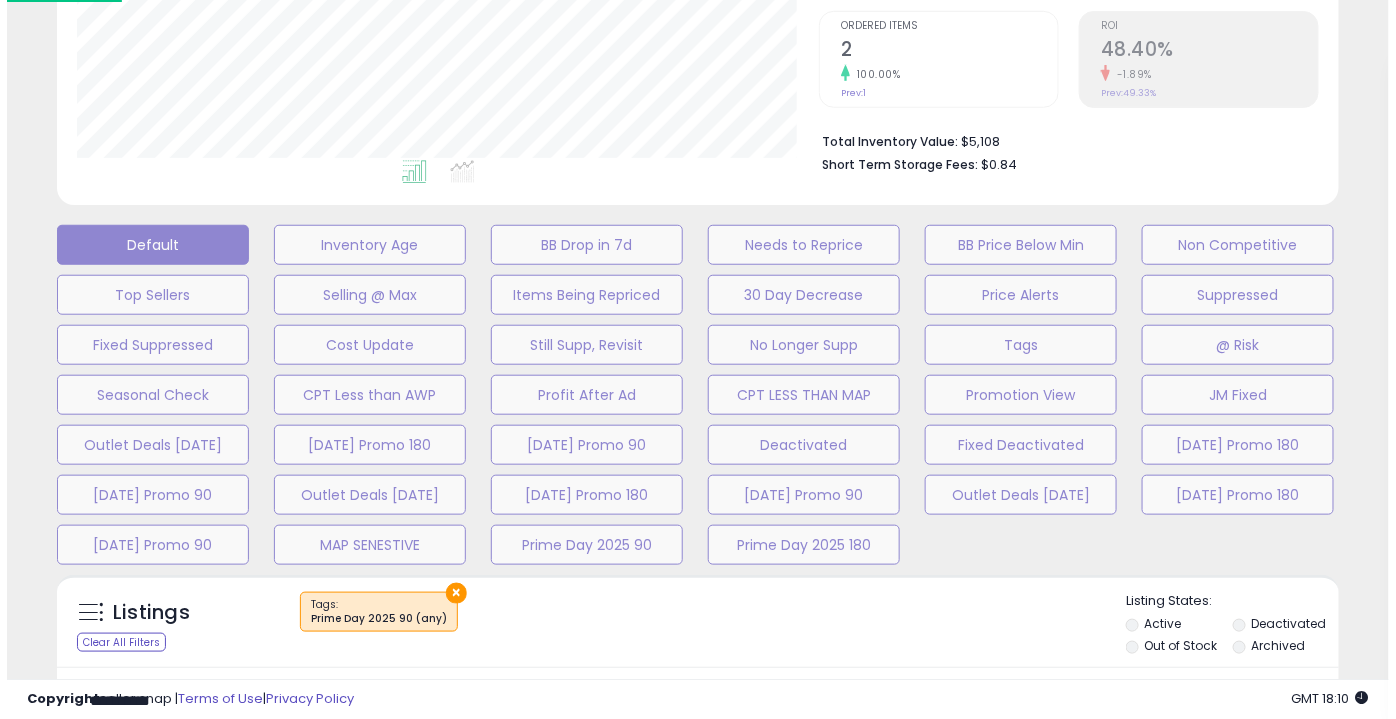 scroll, scrollTop: 999589, scrollLeft: 999249, axis: both 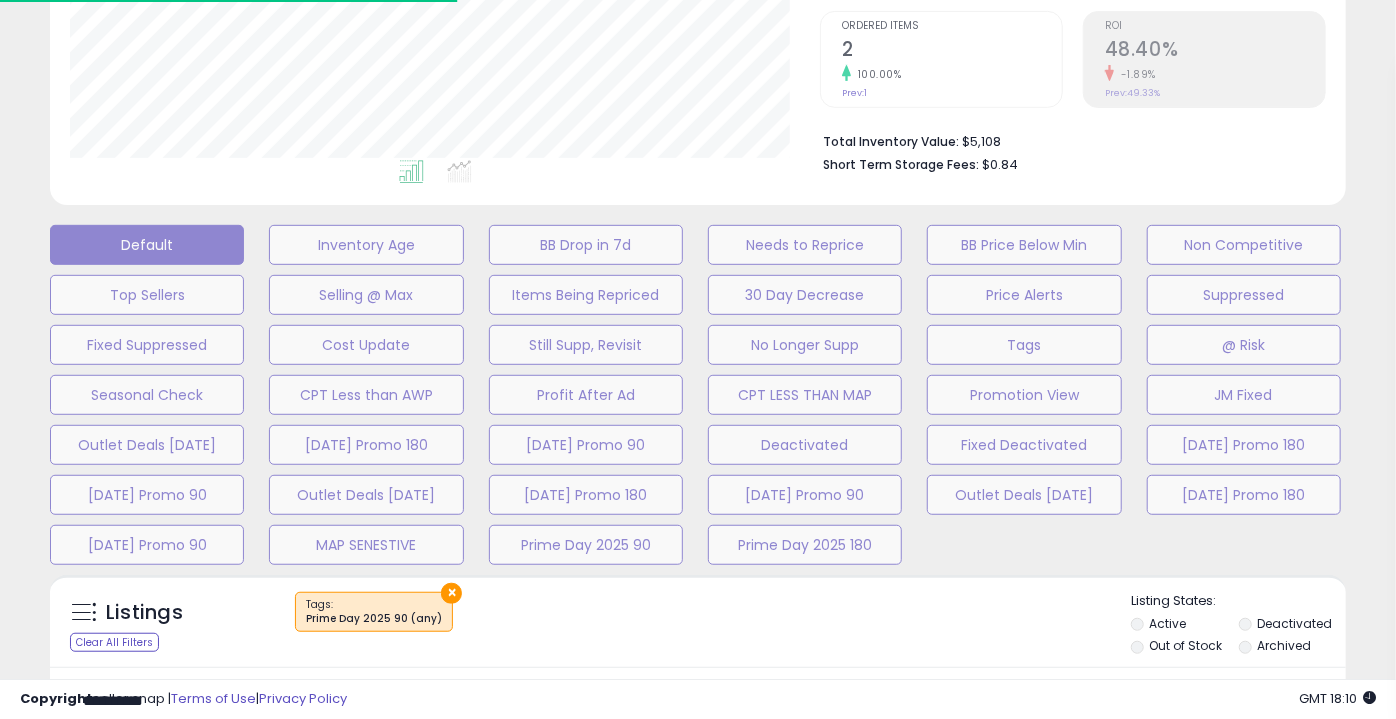 type 